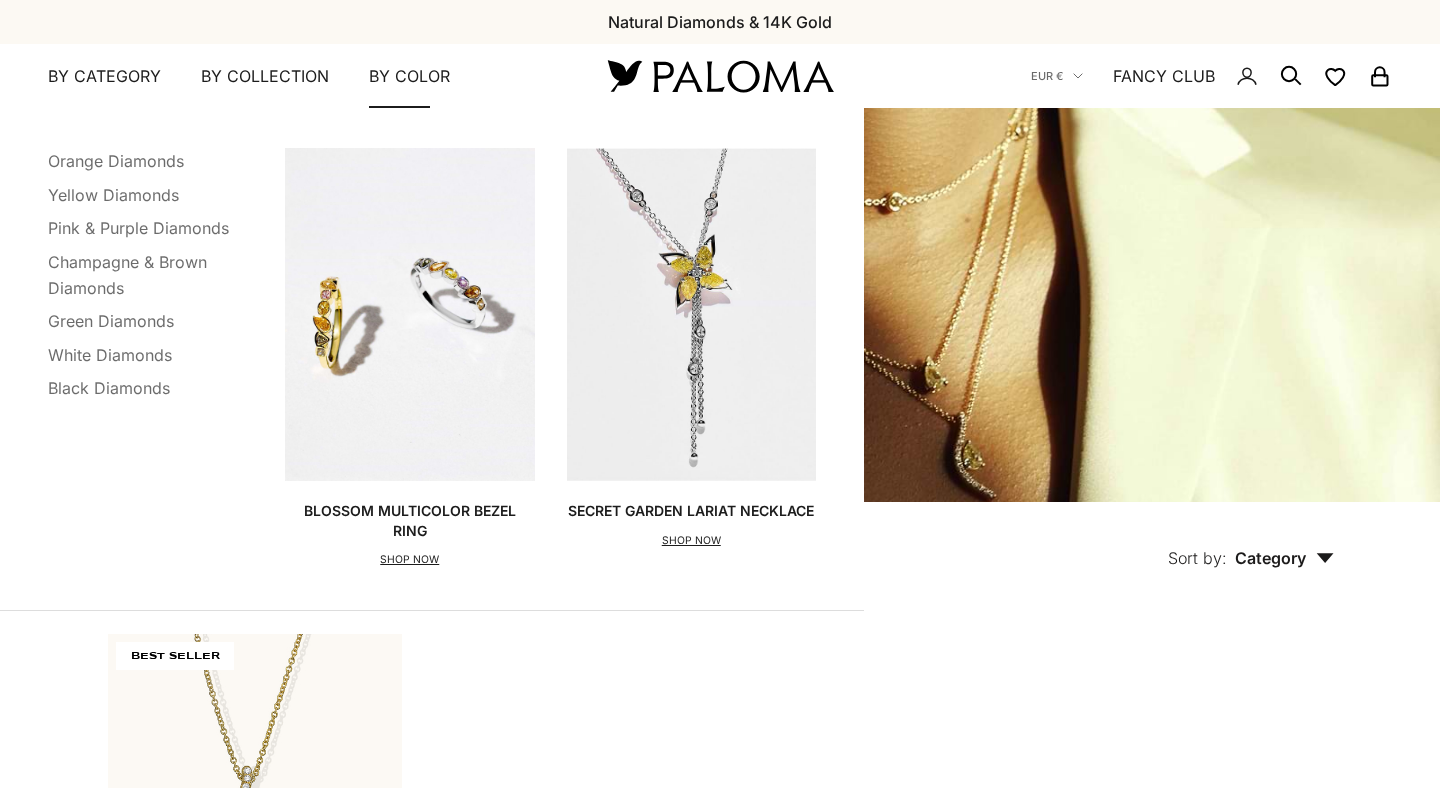 scroll, scrollTop: 0, scrollLeft: 0, axis: both 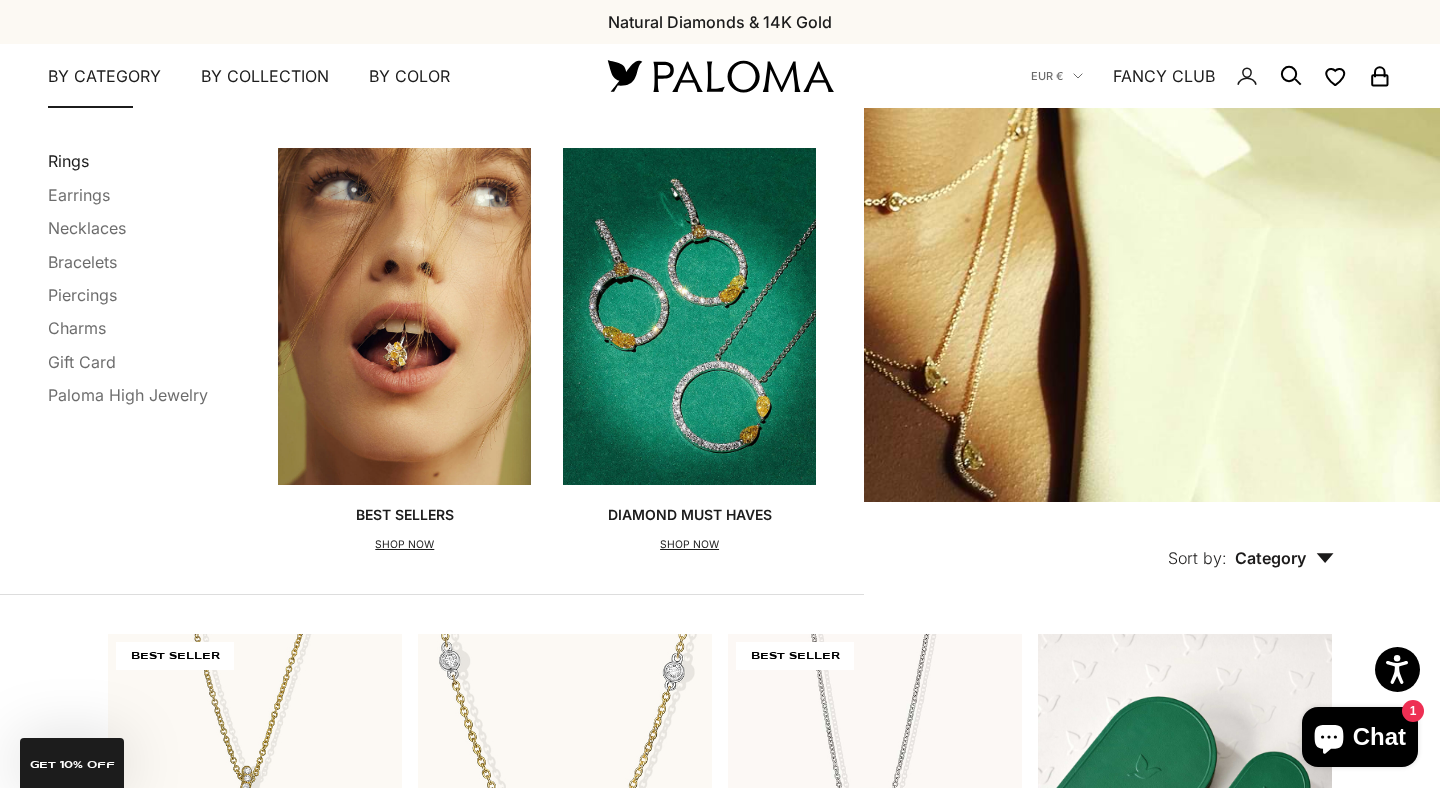 click on "Rings" at bounding box center (68, 161) 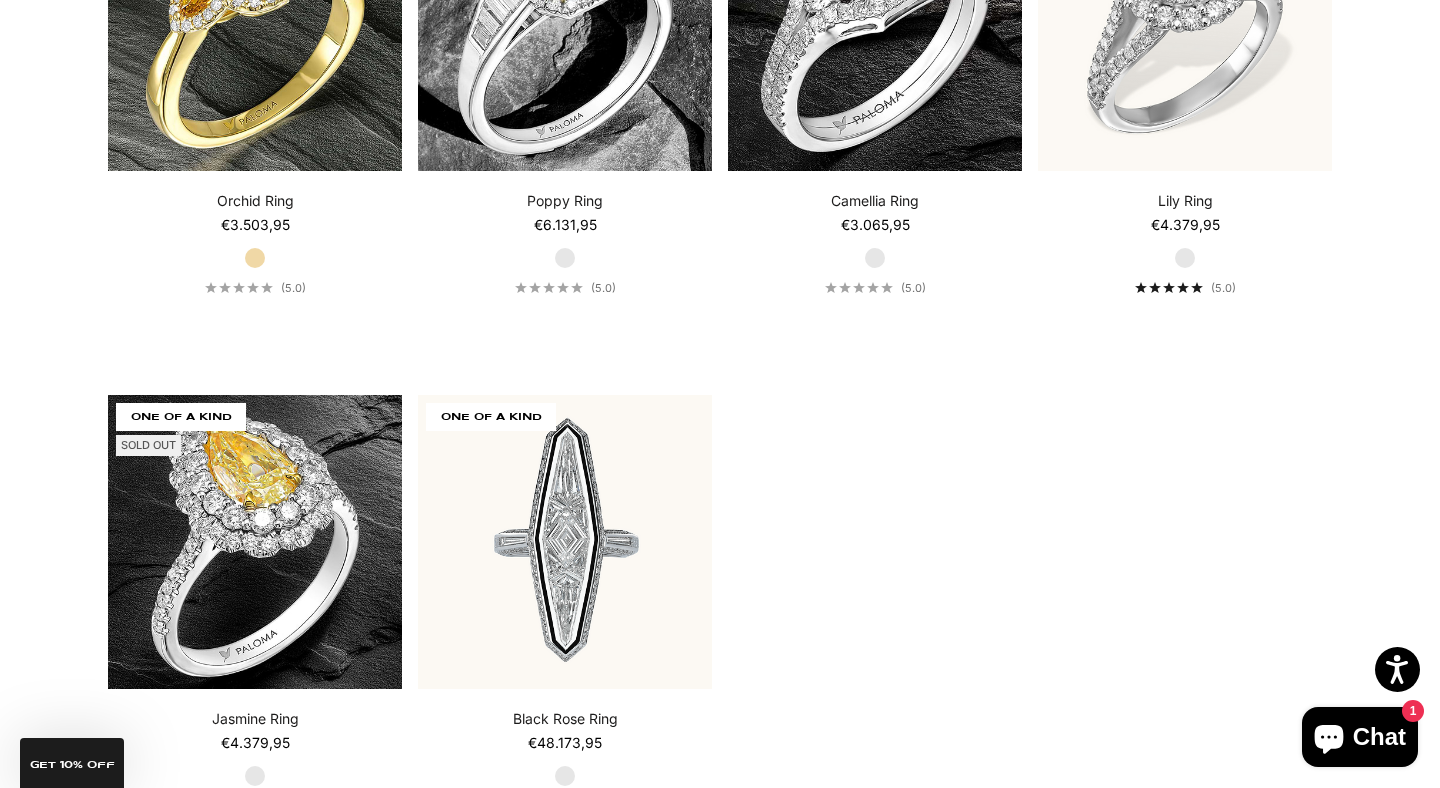 scroll, scrollTop: 8543, scrollLeft: 0, axis: vertical 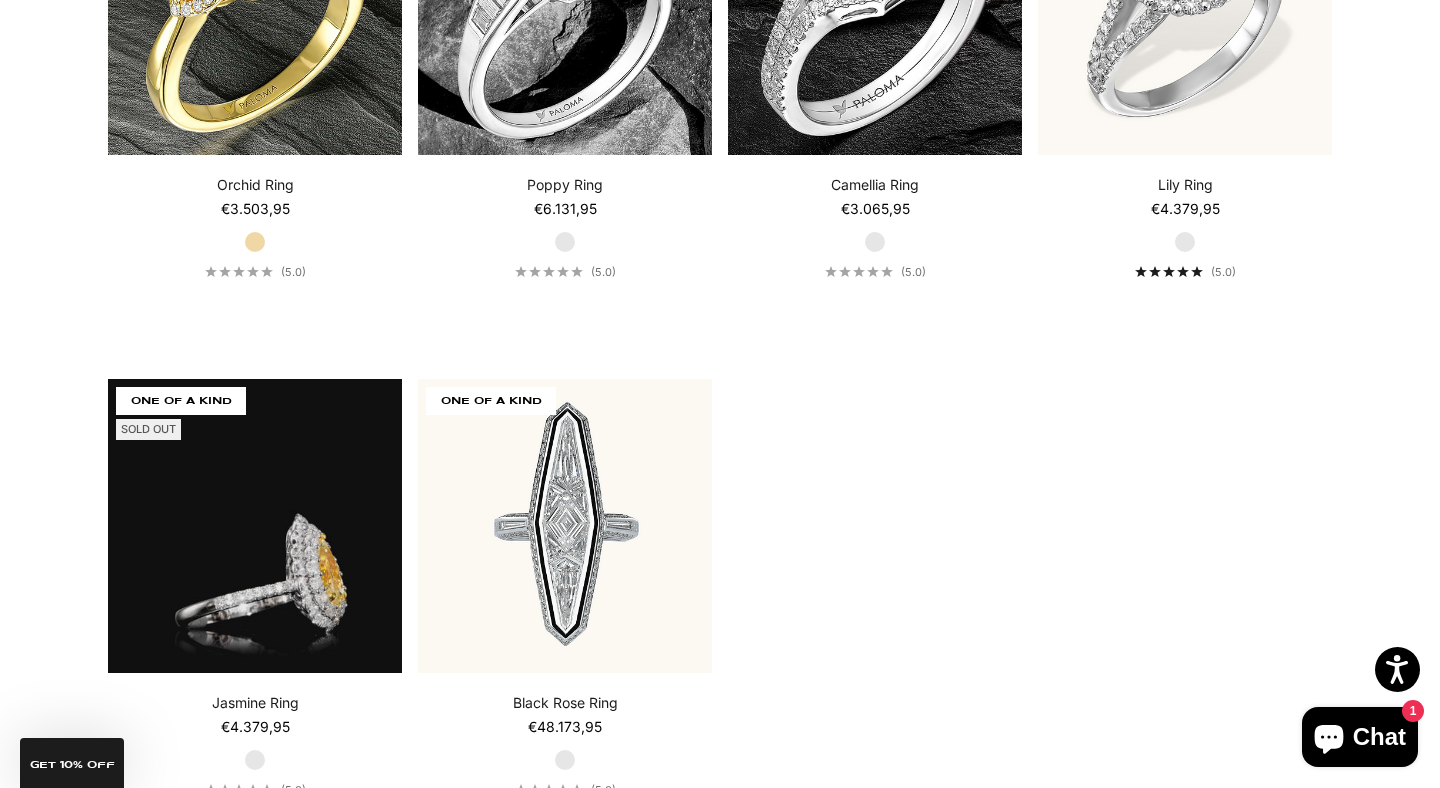 click at bounding box center (255, 526) 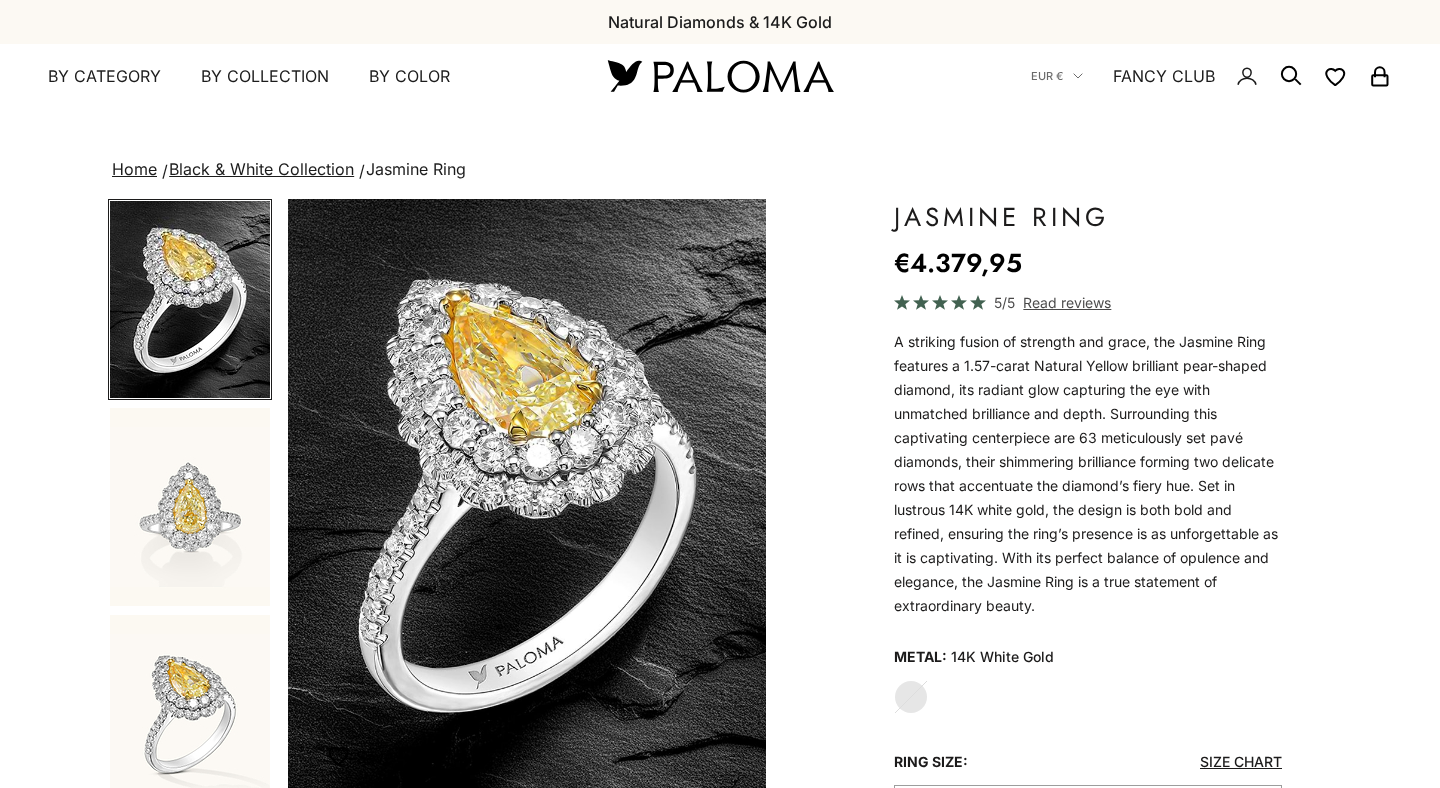 scroll, scrollTop: 0, scrollLeft: 0, axis: both 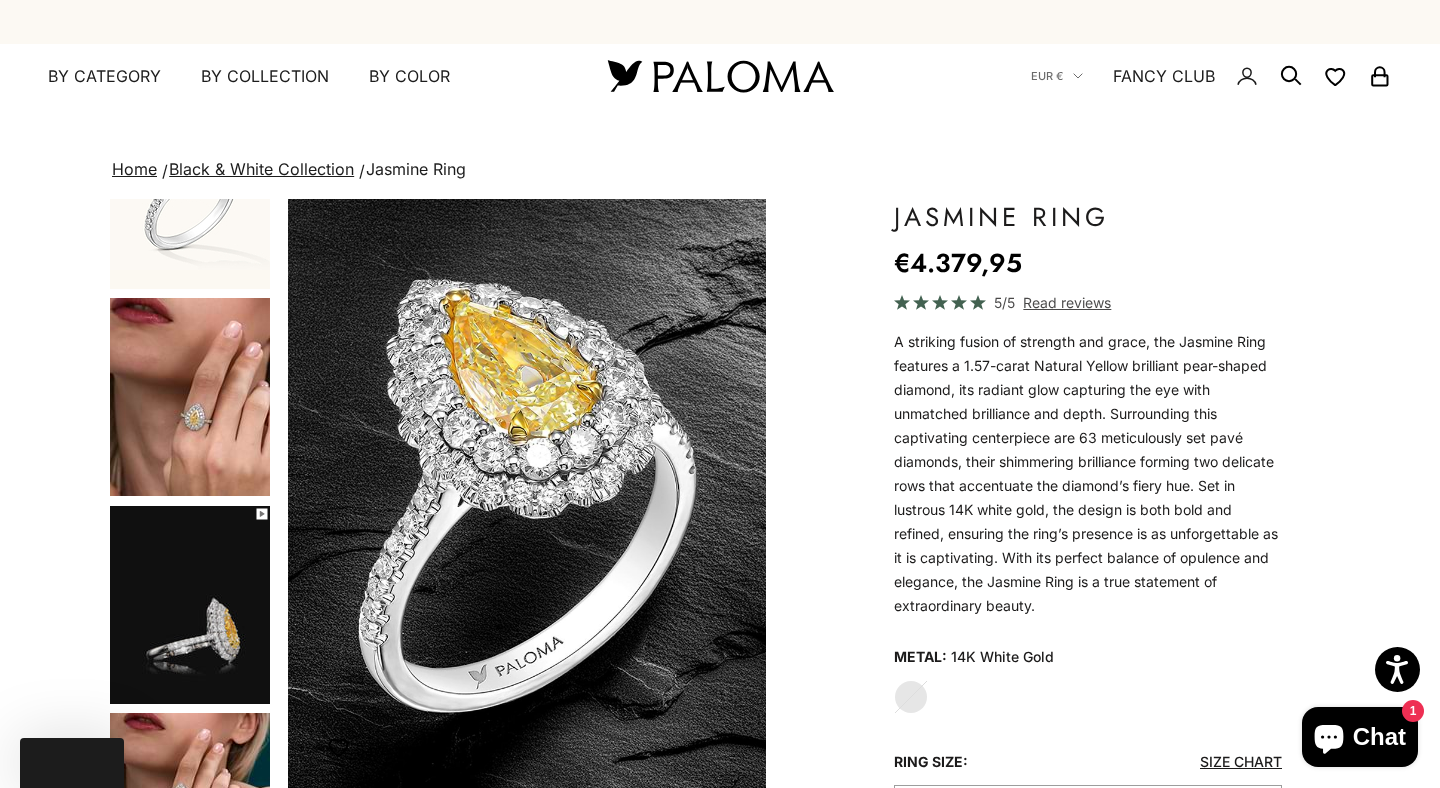 click at bounding box center [190, 397] 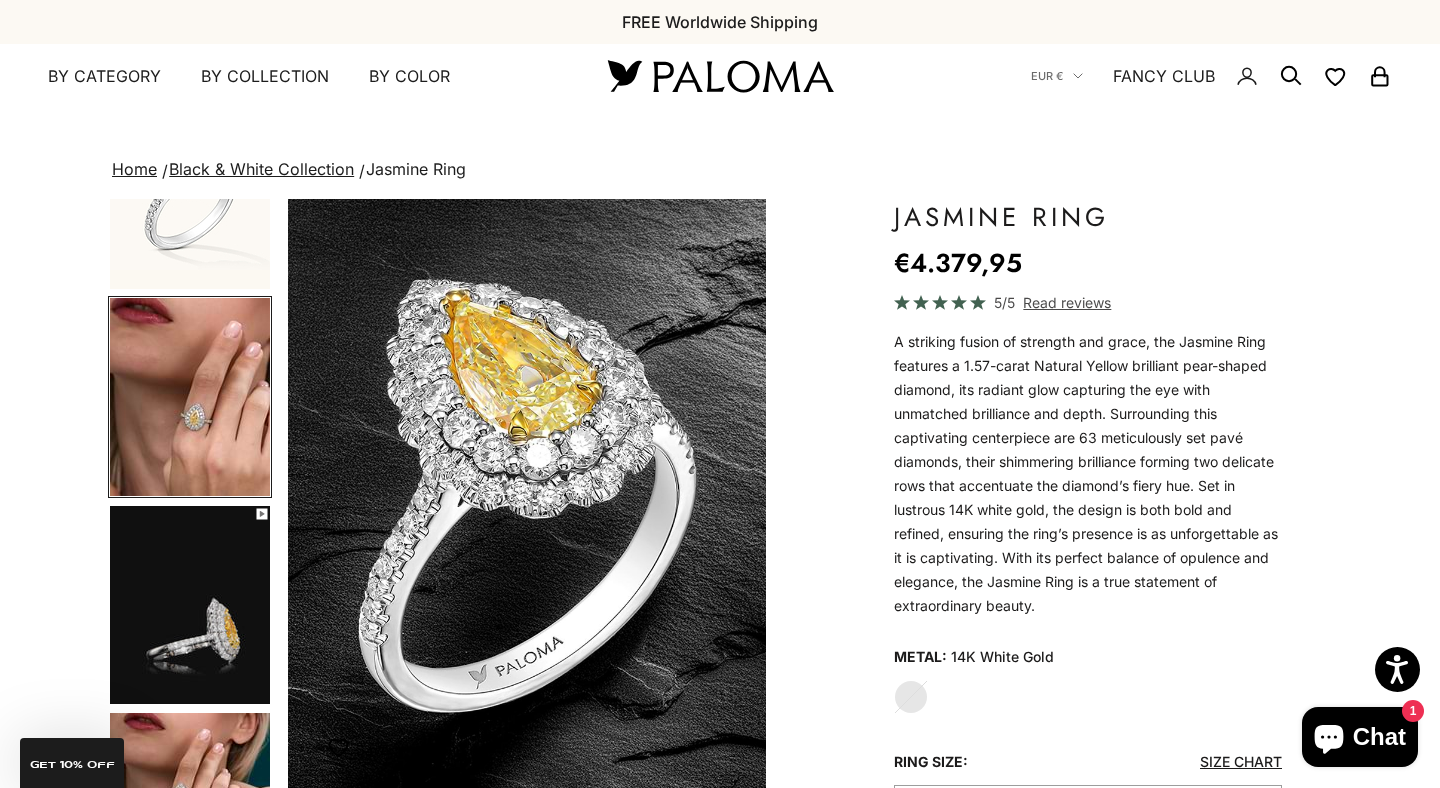 scroll, scrollTop: 0, scrollLeft: 1505, axis: horizontal 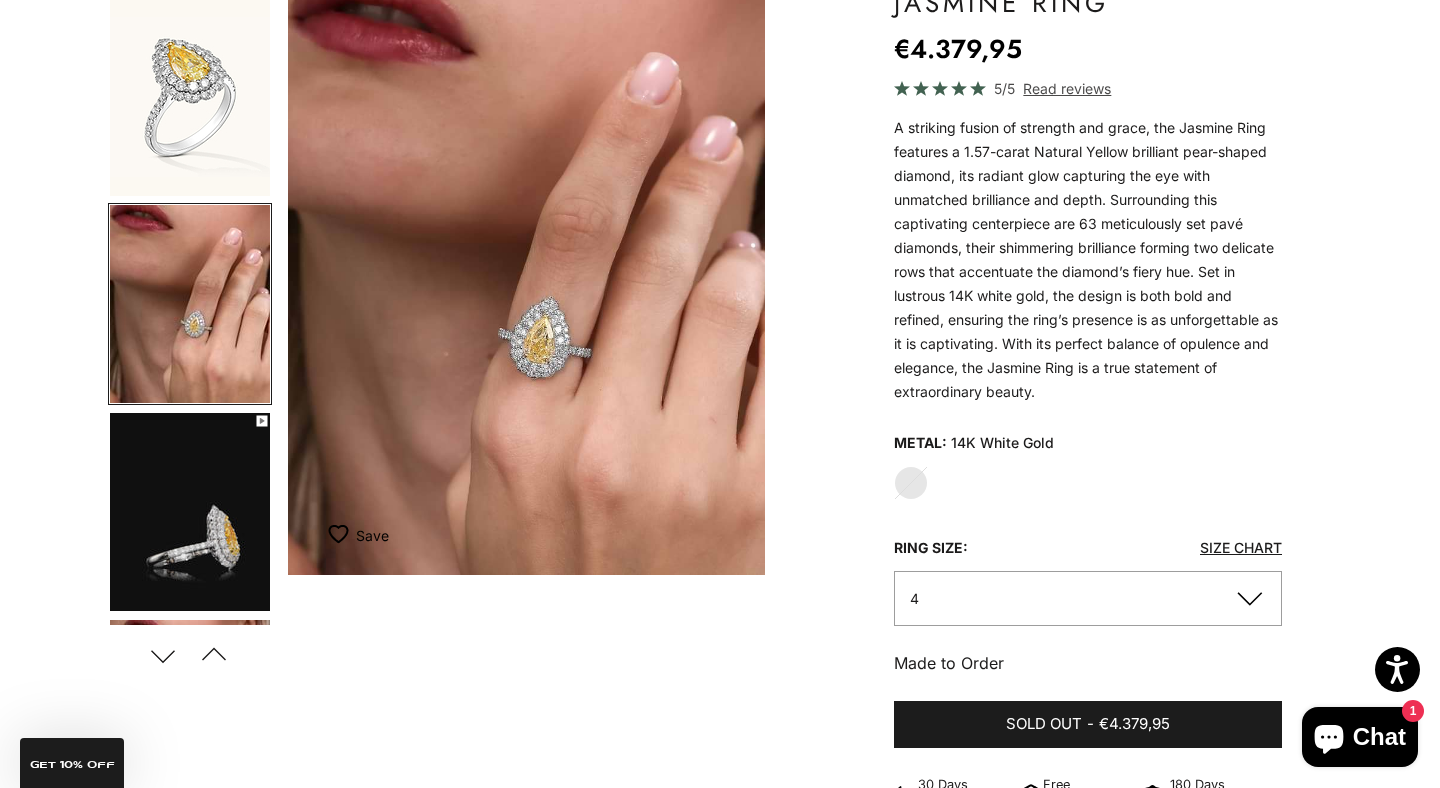 click at bounding box center (190, 512) 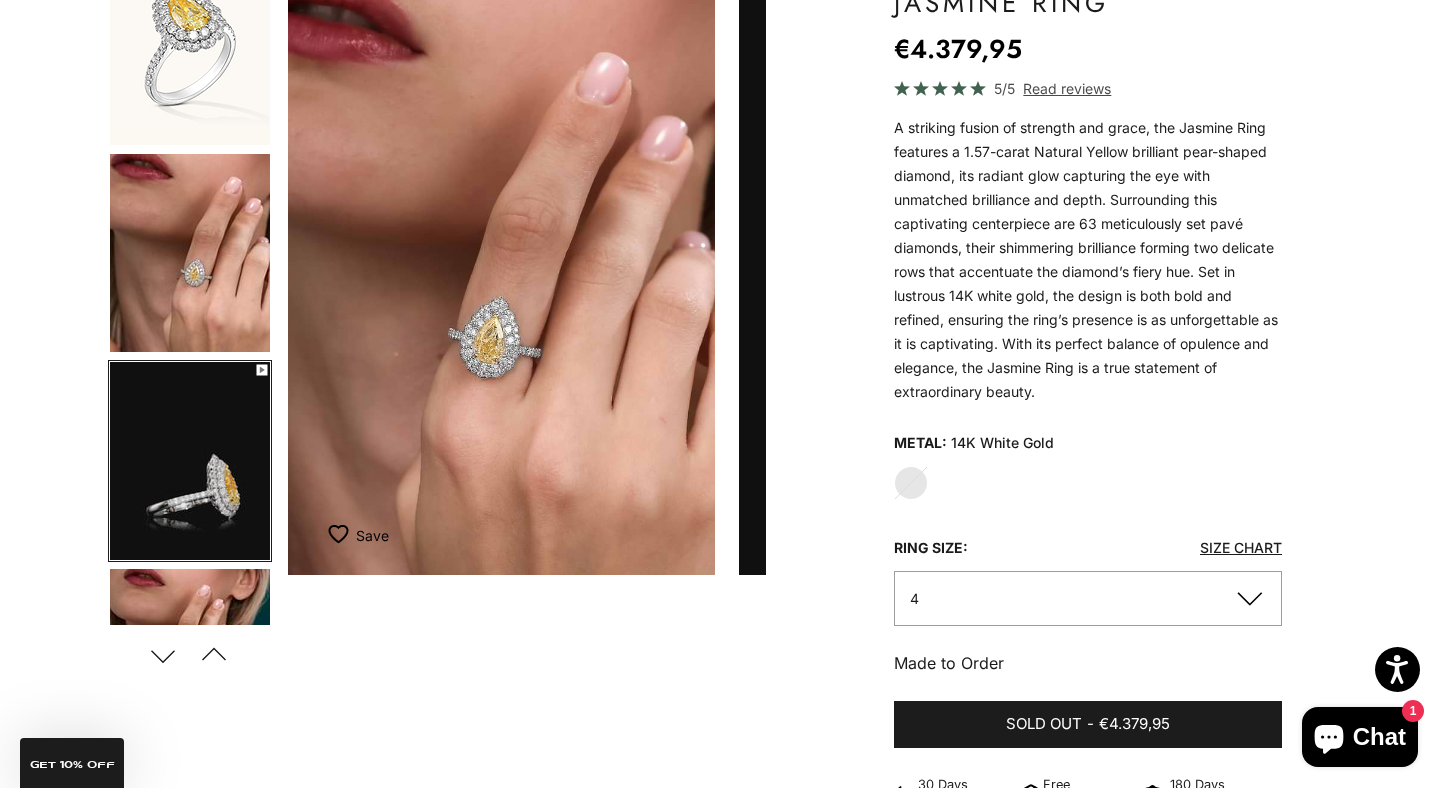 scroll, scrollTop: 0, scrollLeft: 1706, axis: horizontal 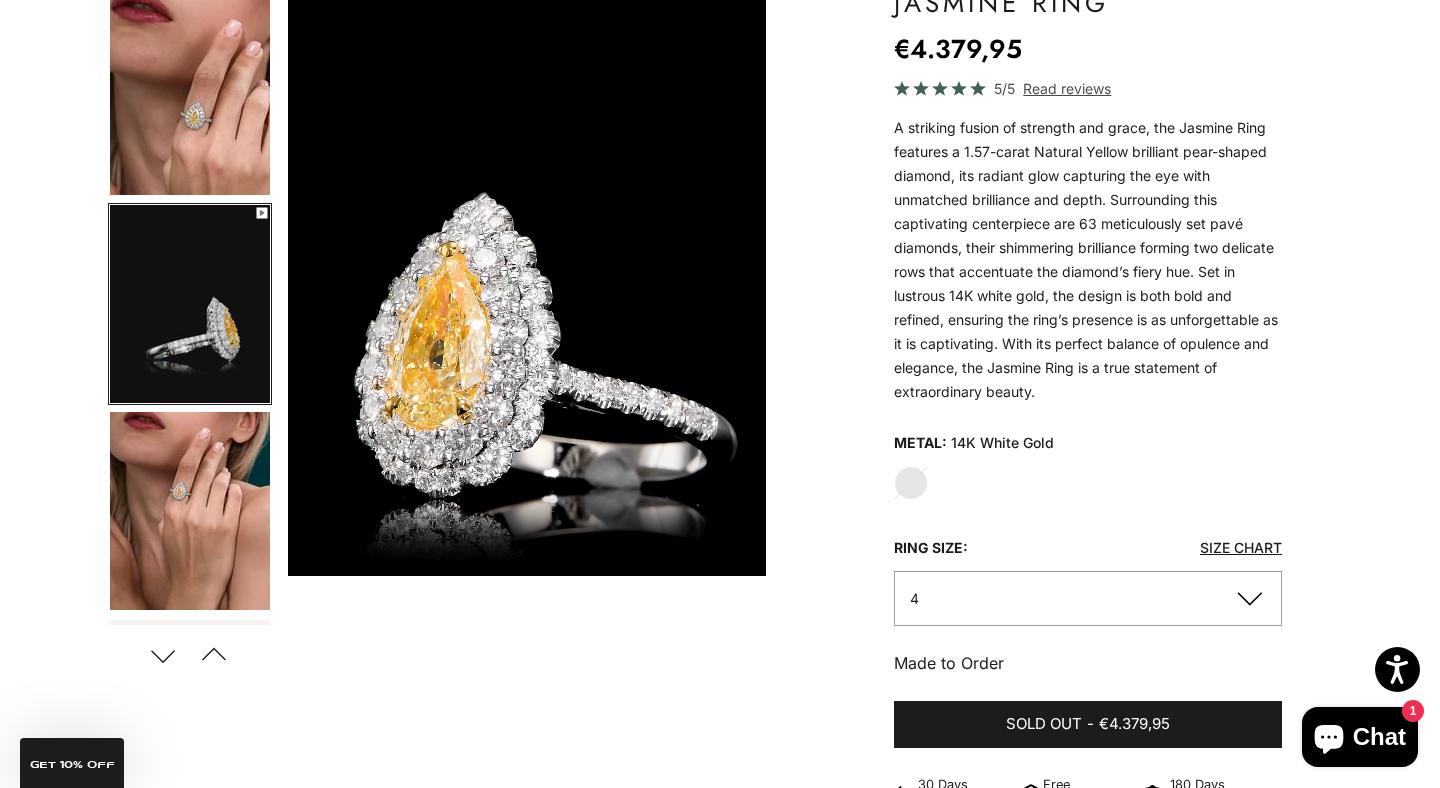 click at bounding box center [190, 511] 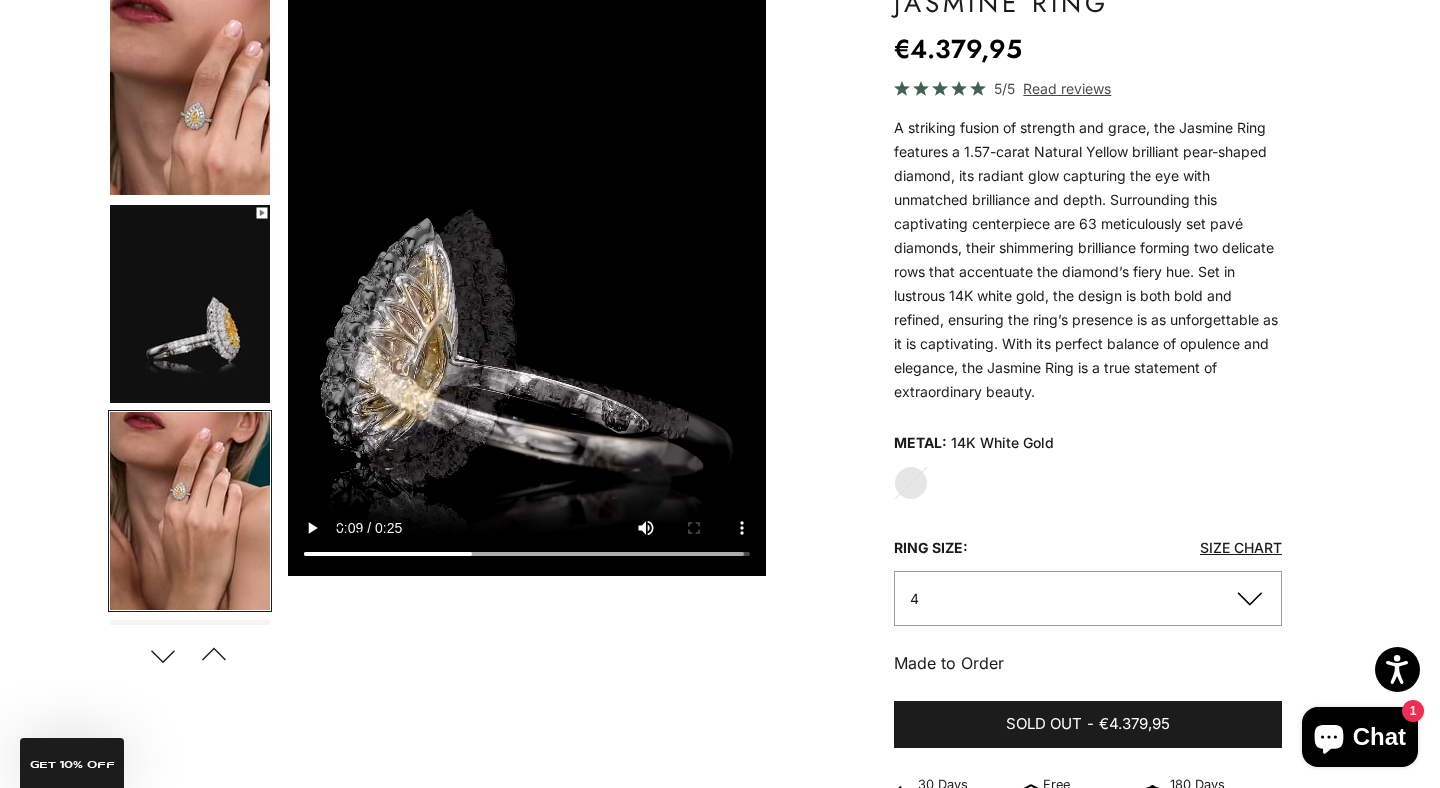 scroll, scrollTop: 0, scrollLeft: 2043, axis: horizontal 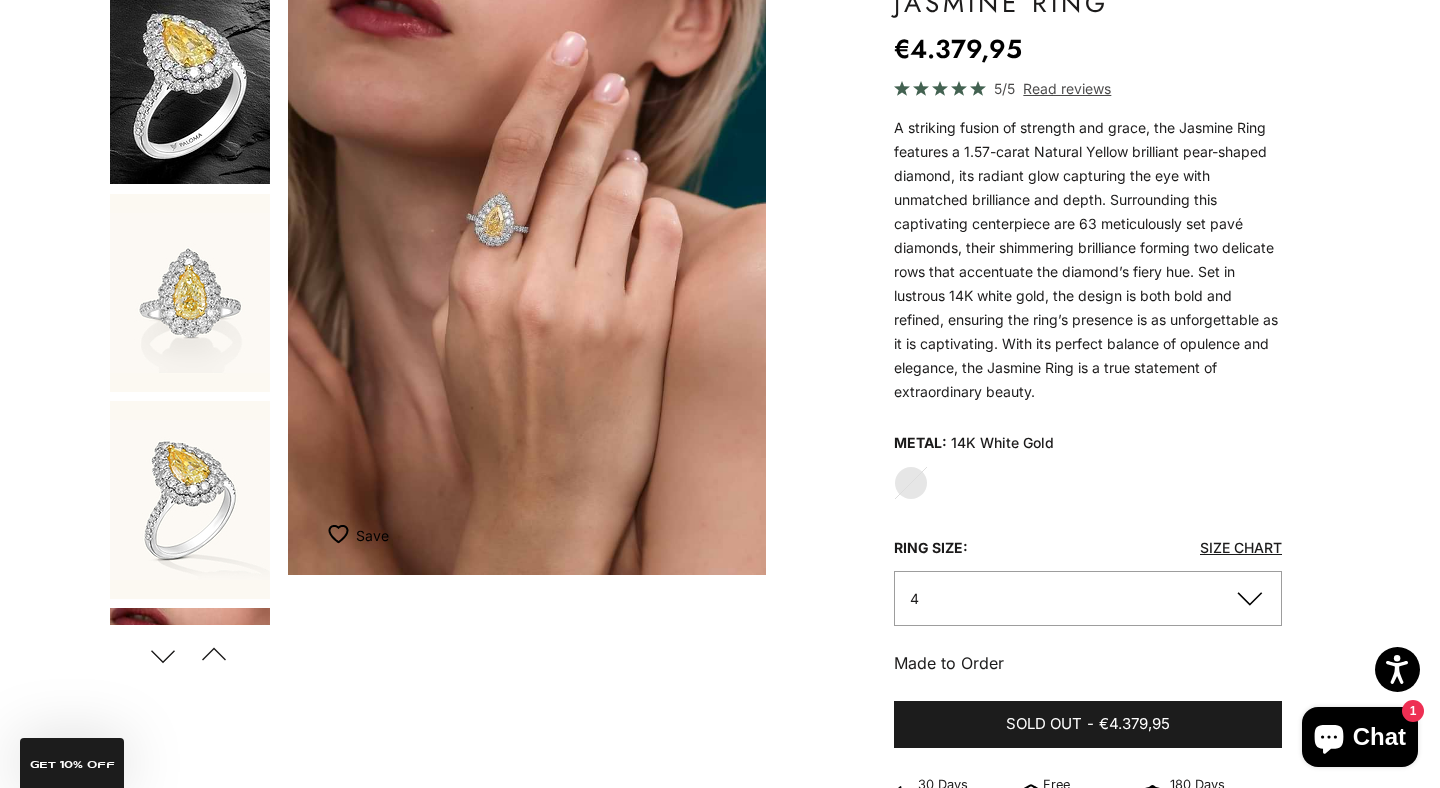 click at bounding box center (190, 293) 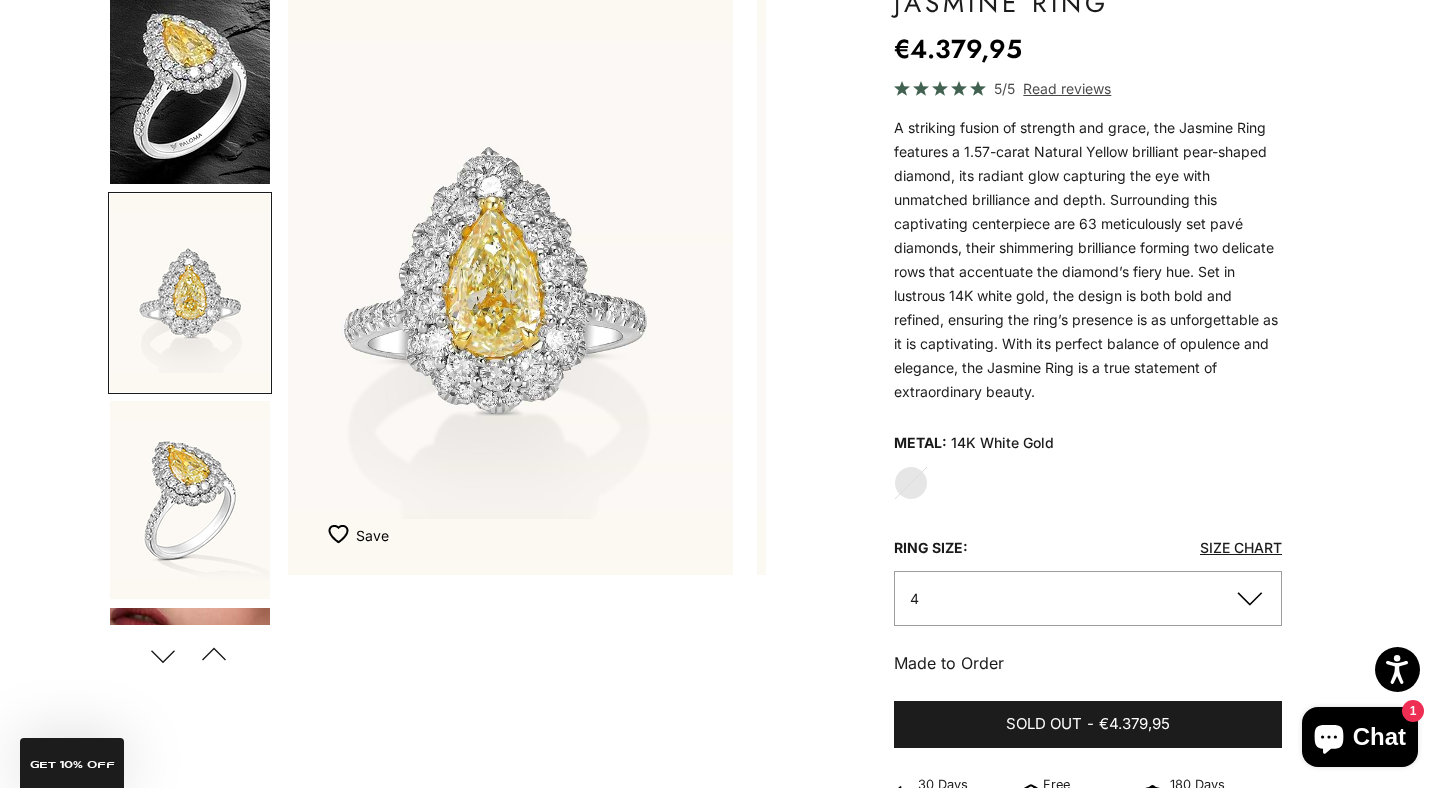 click at bounding box center (190, 85) 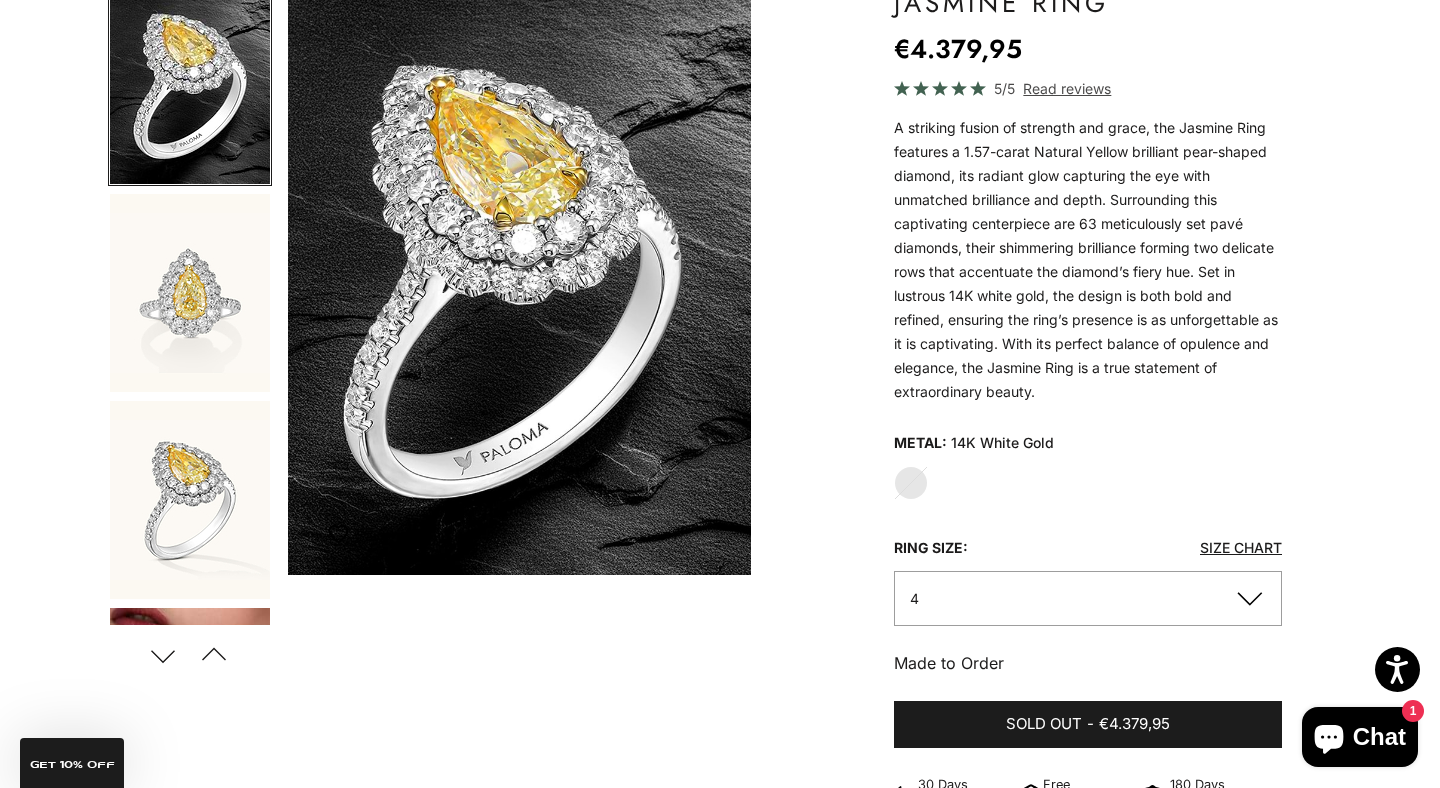 scroll, scrollTop: 0, scrollLeft: 0, axis: both 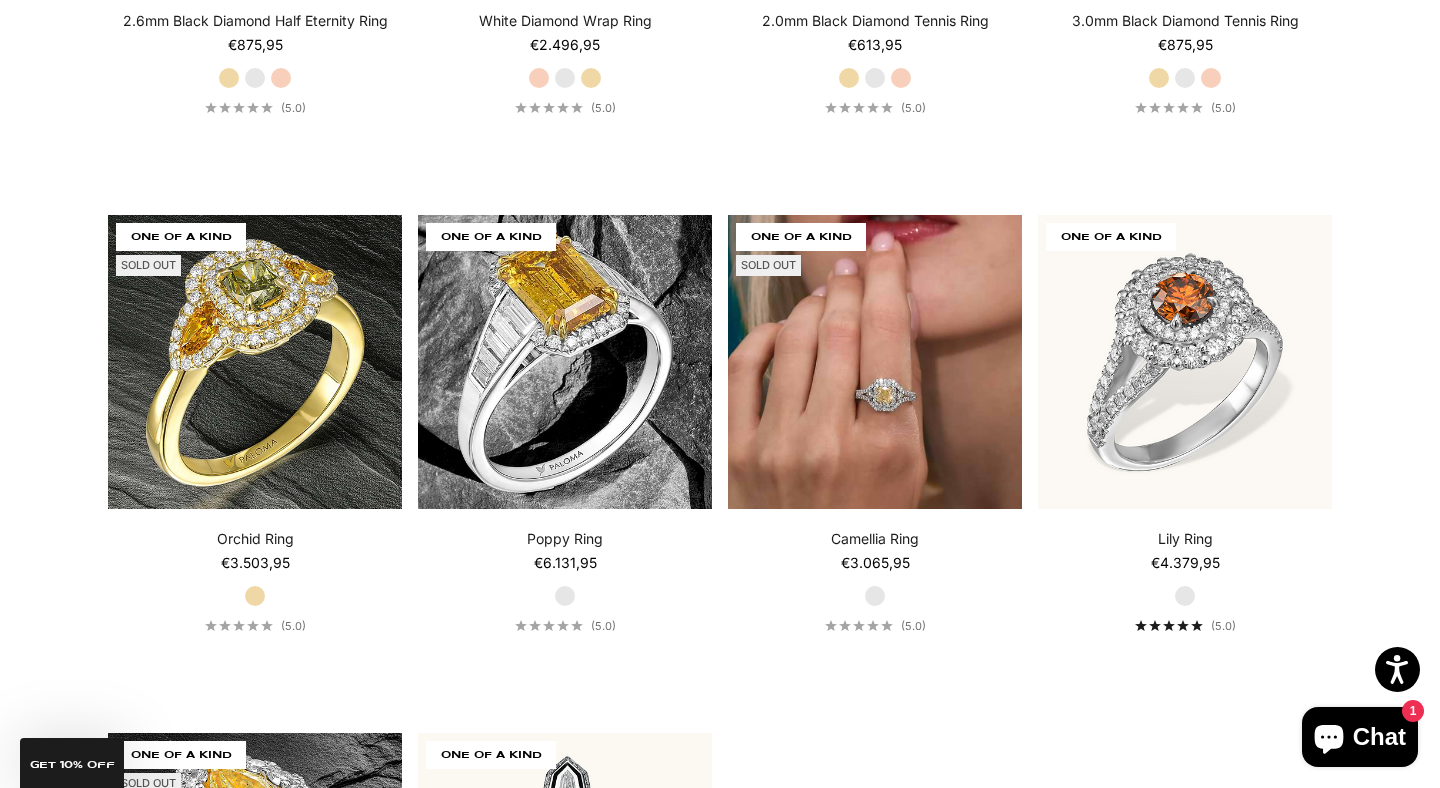 click at bounding box center [875, 362] 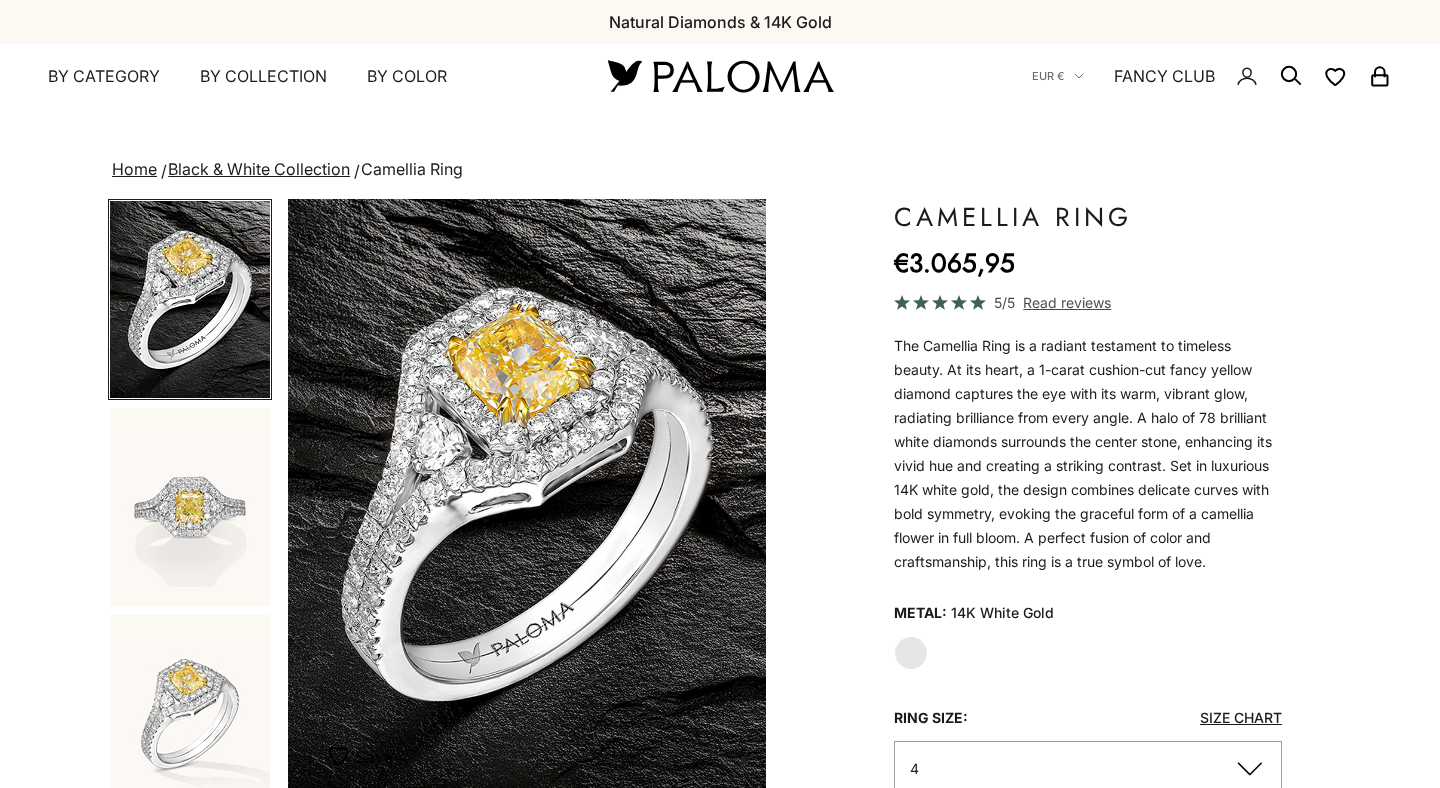 scroll, scrollTop: 0, scrollLeft: 0, axis: both 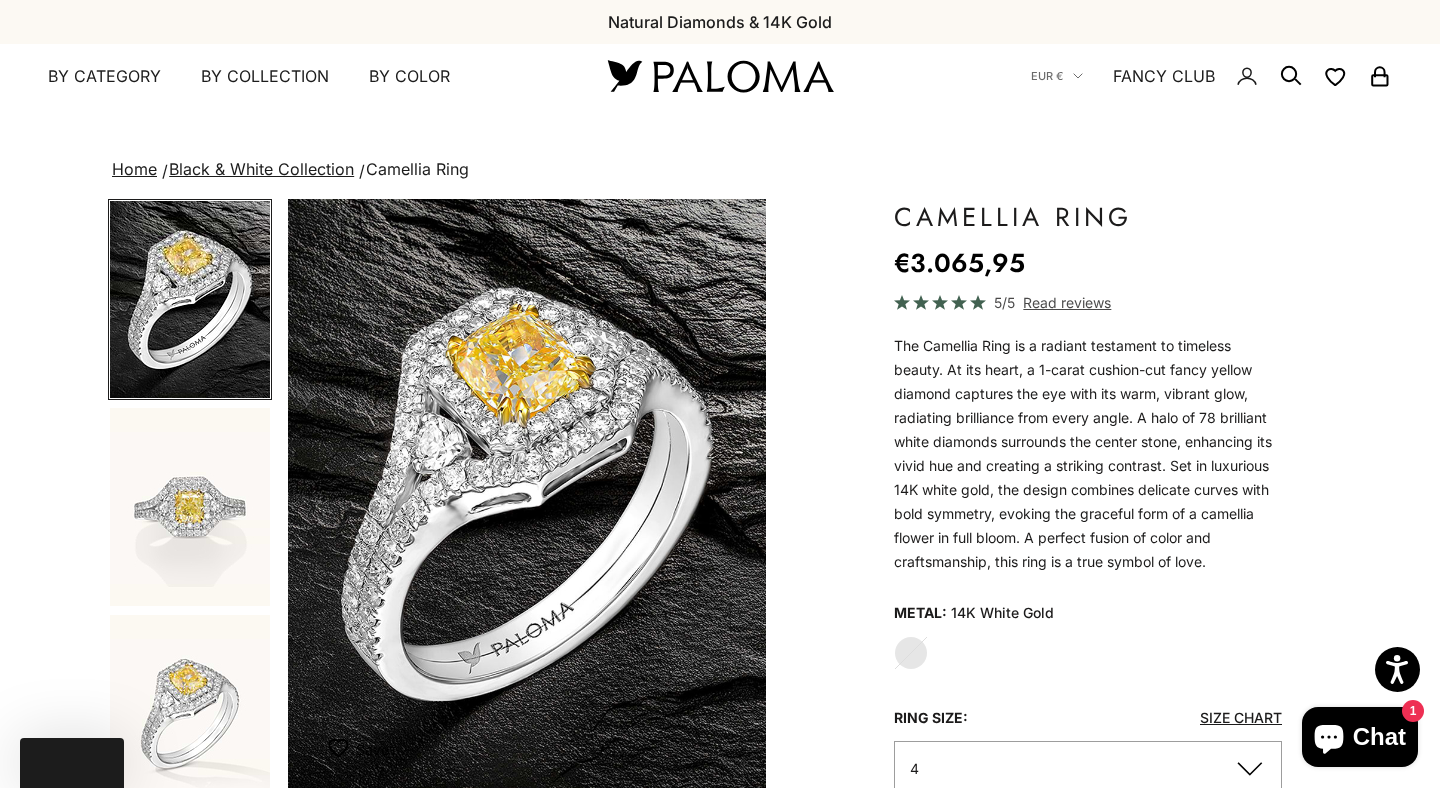 click at bounding box center (190, 507) 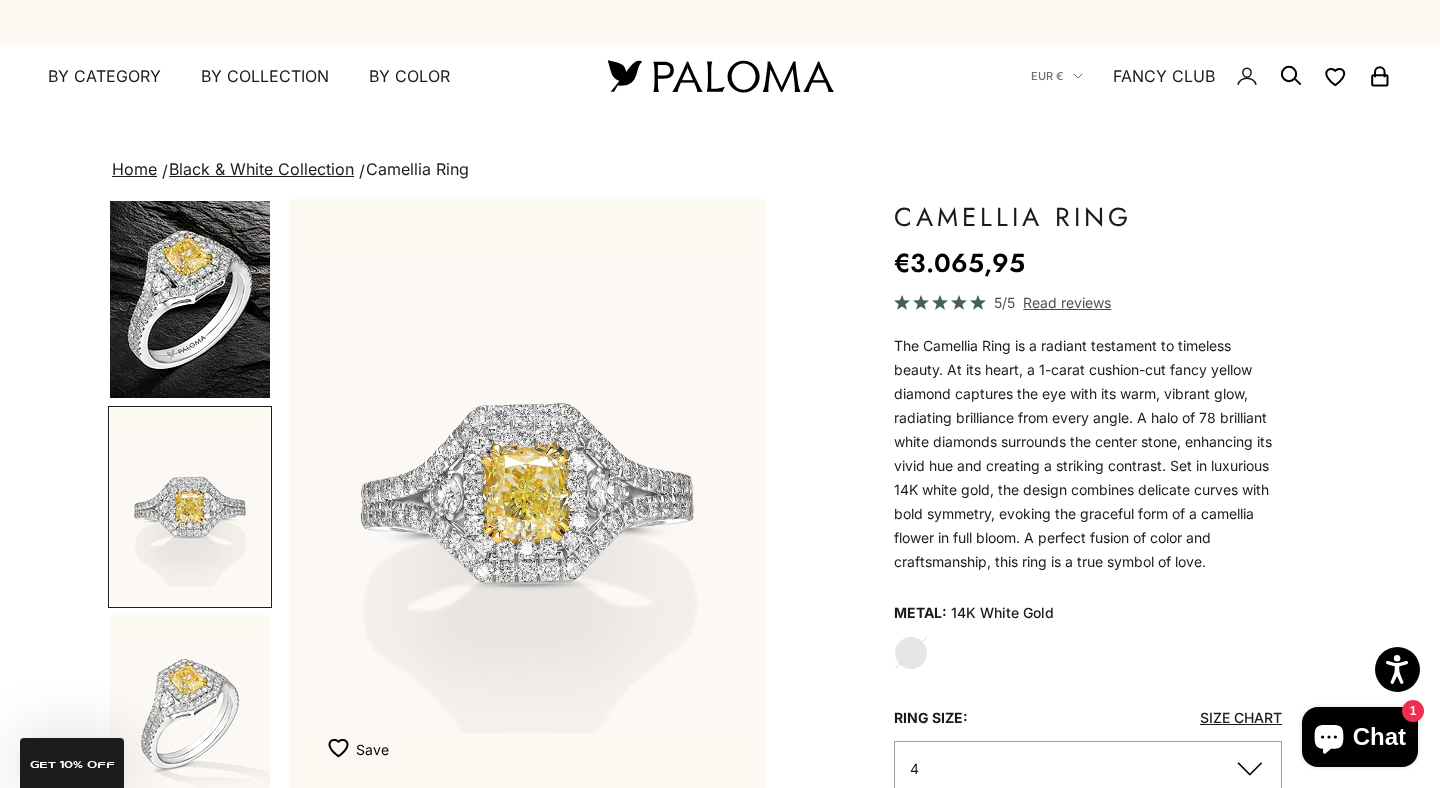 click at bounding box center (190, 714) 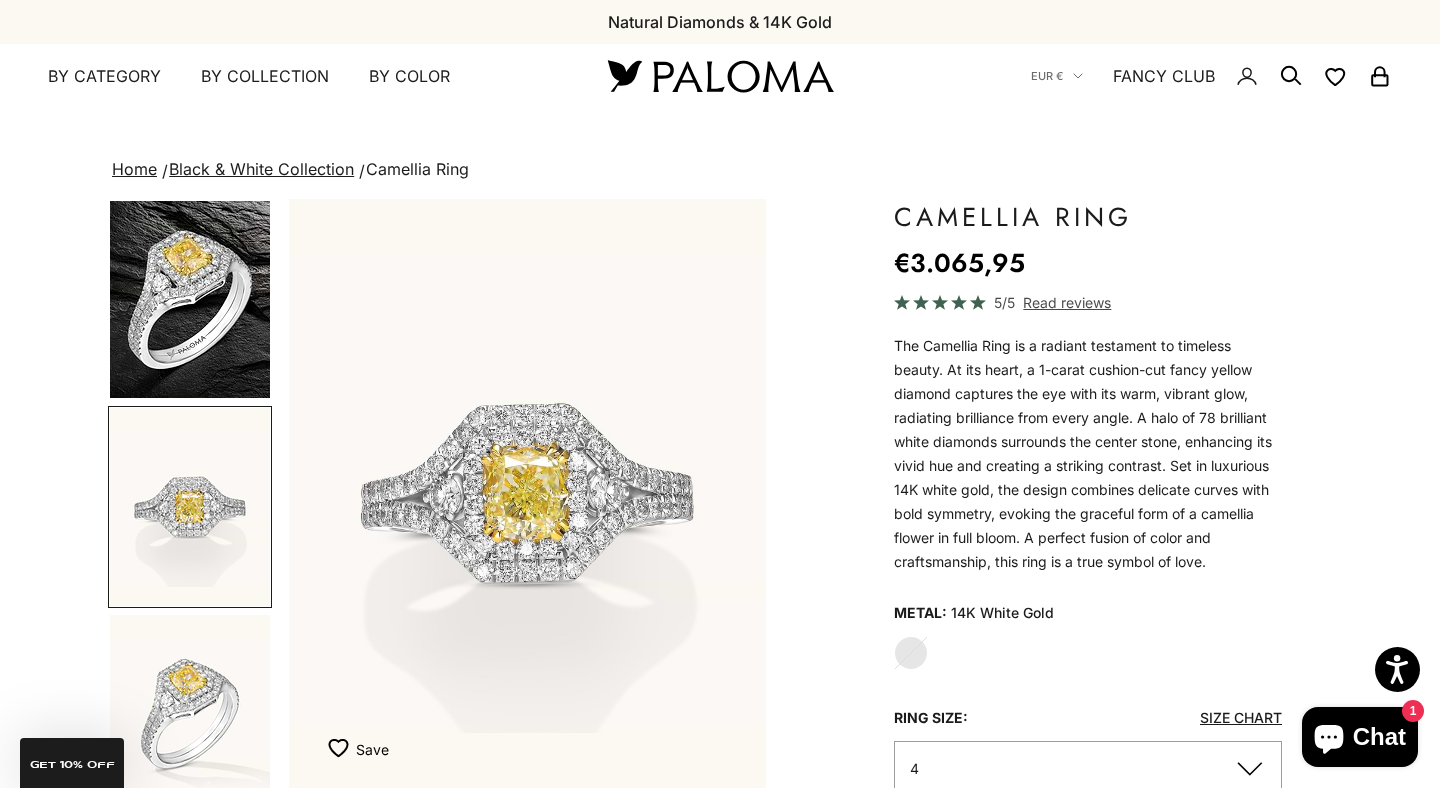 scroll, scrollTop: 0, scrollLeft: 538, axis: horizontal 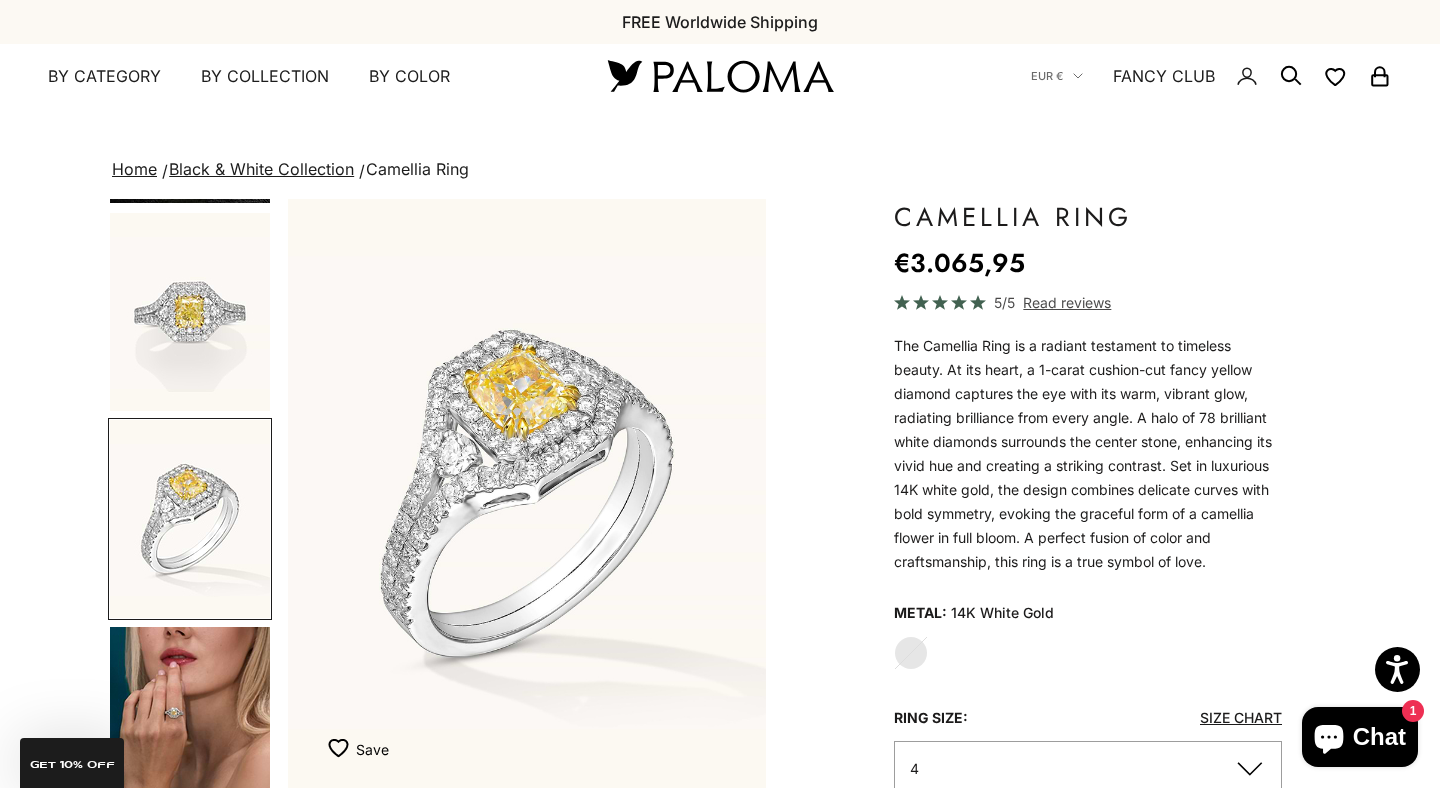 click at bounding box center [190, 726] 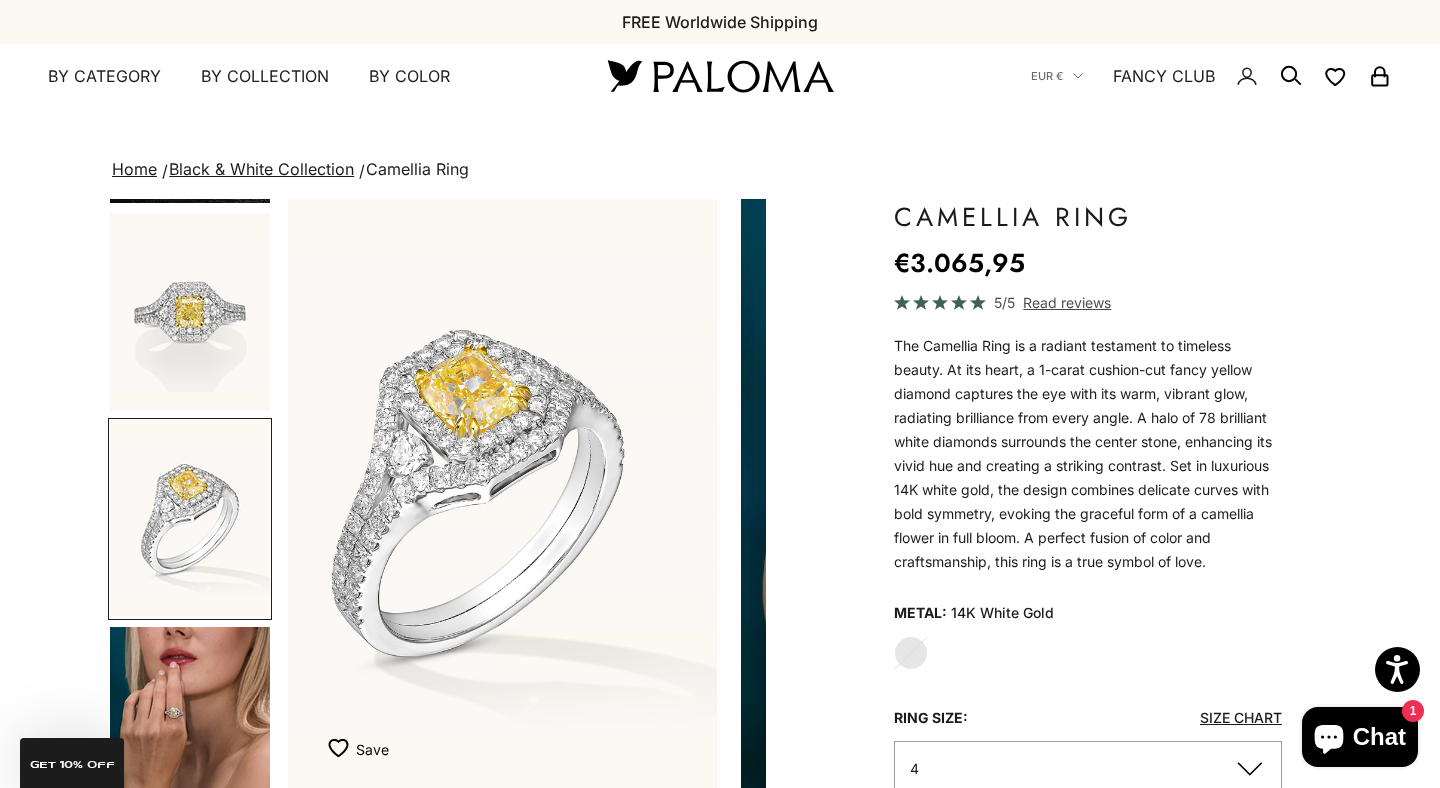 scroll, scrollTop: 245, scrollLeft: 0, axis: vertical 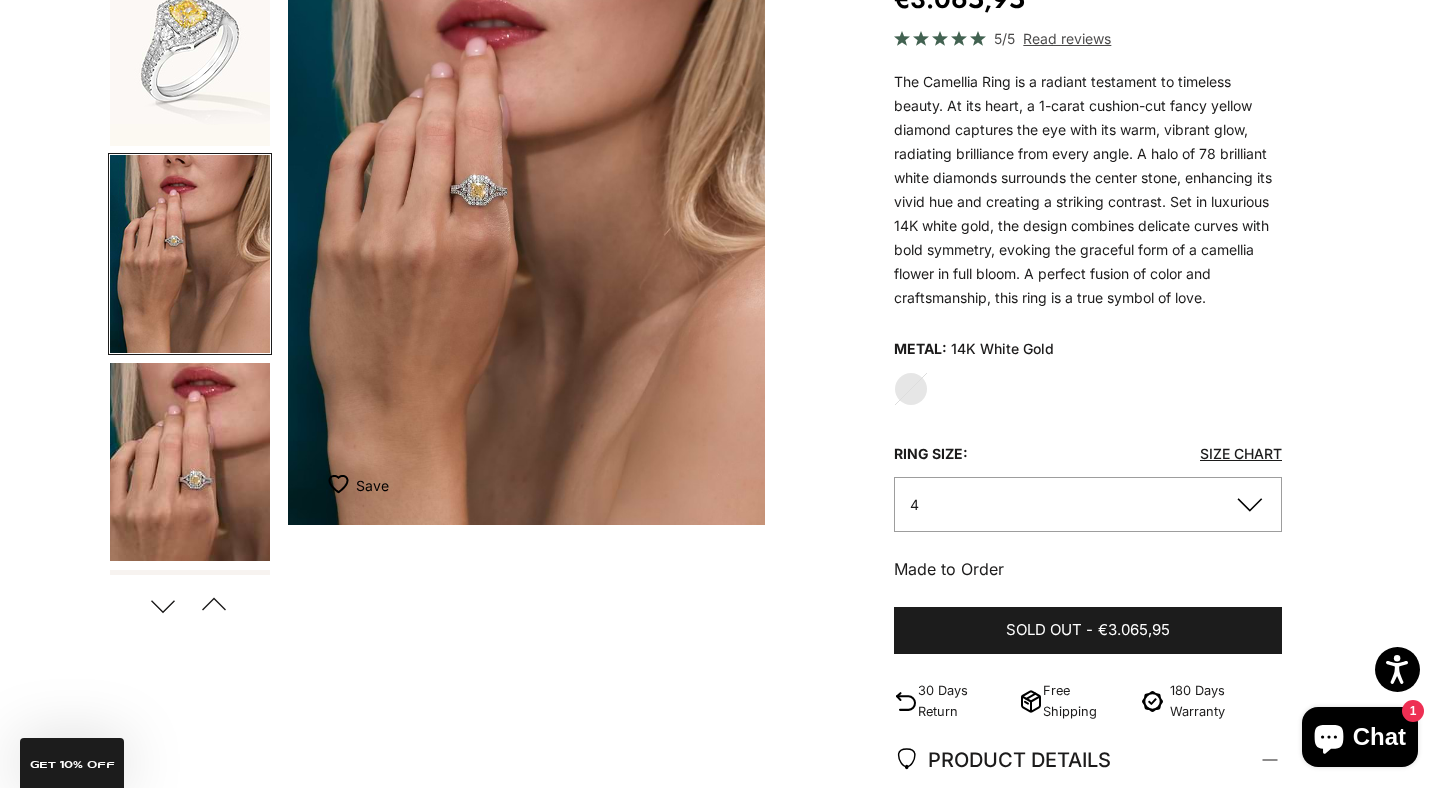 click at bounding box center (190, 462) 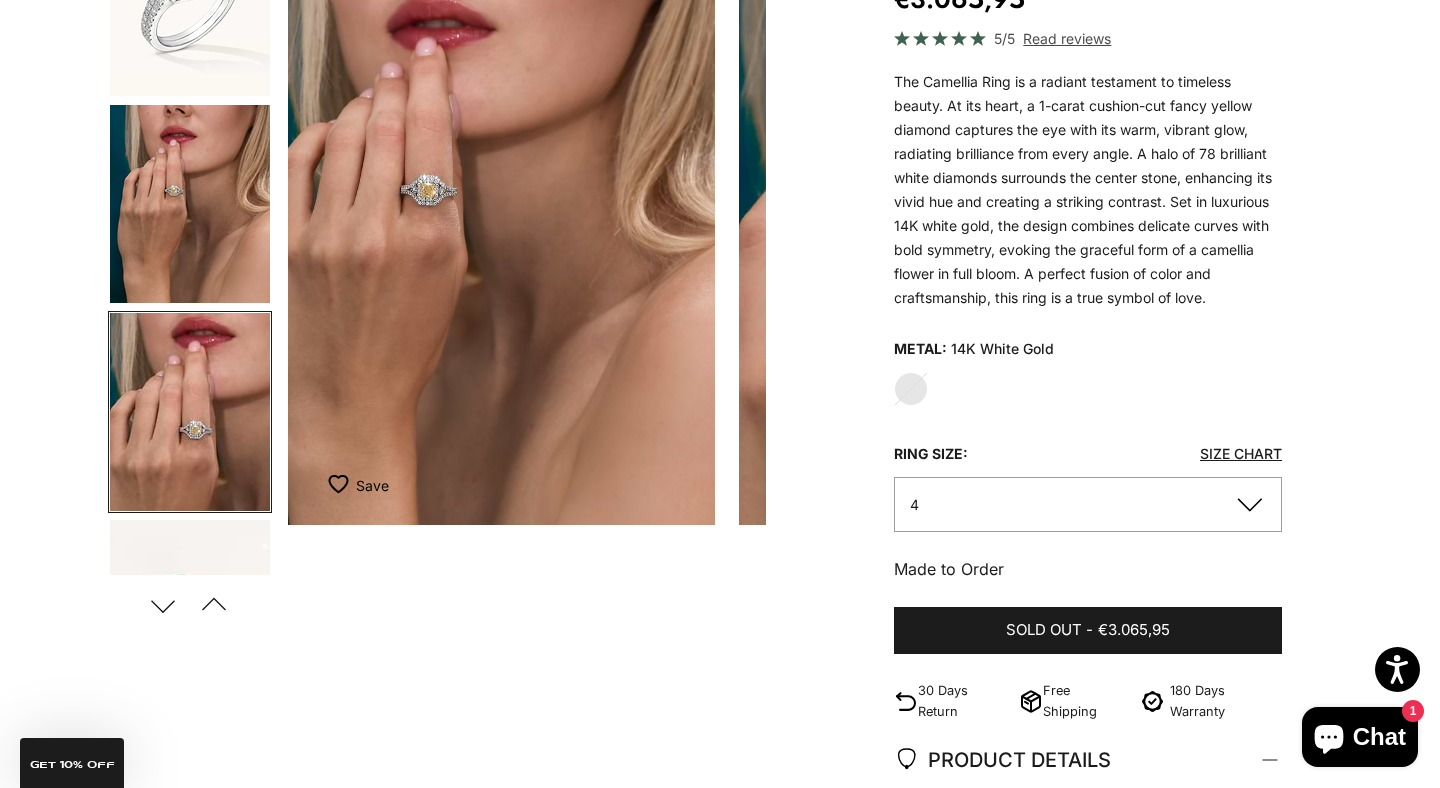 scroll, scrollTop: 0, scrollLeft: 1704, axis: horizontal 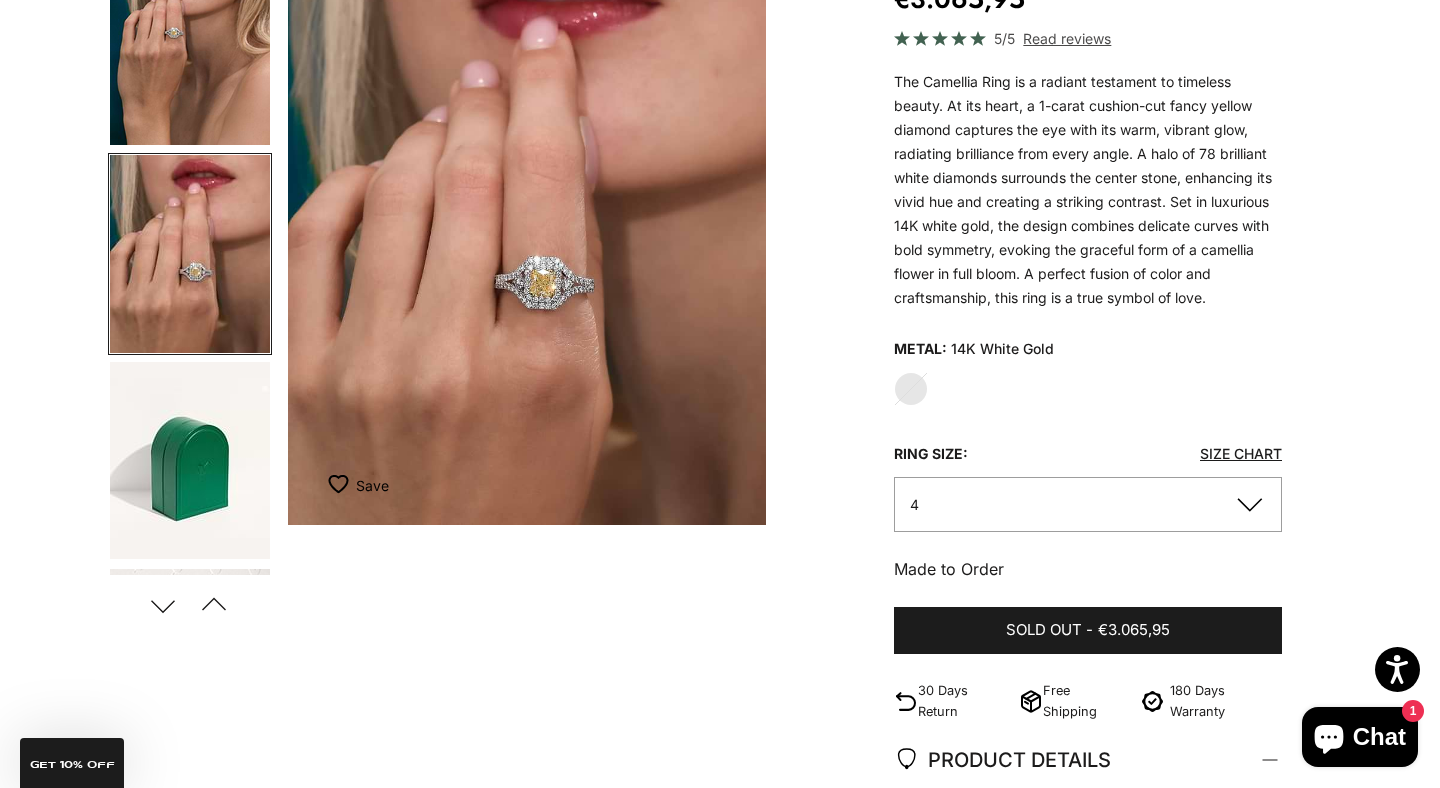 click at bounding box center (527, 230) 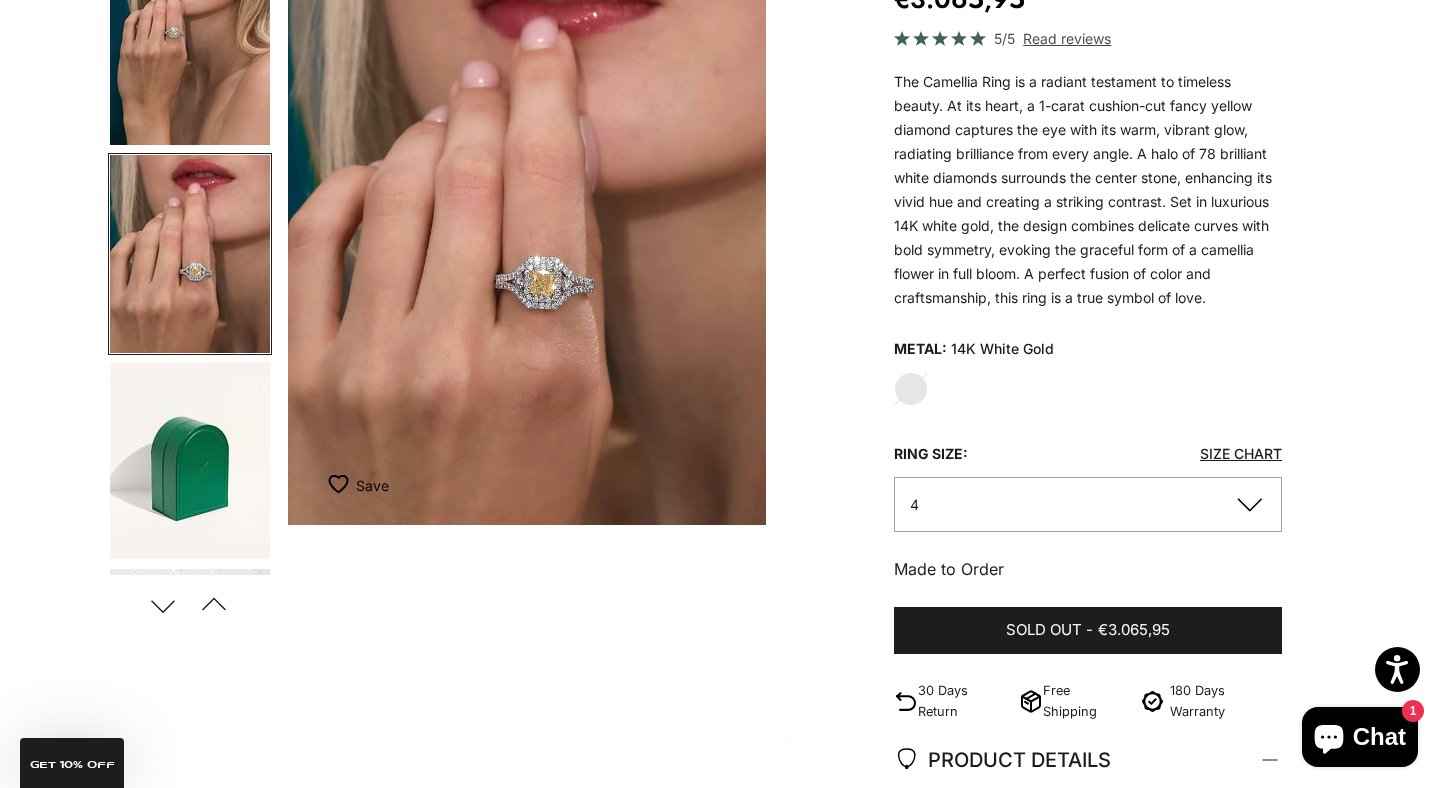 click at bounding box center (527, 230) 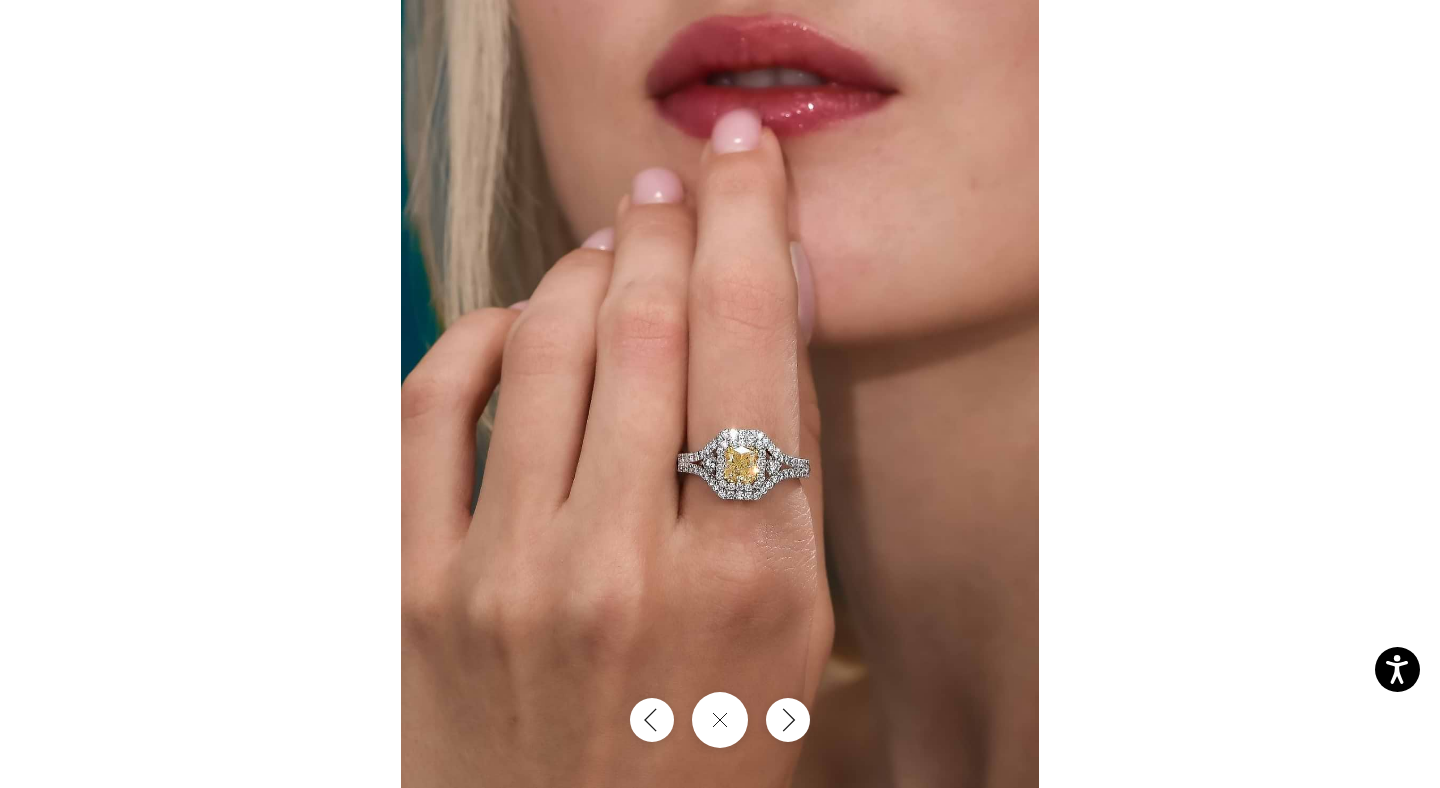 click at bounding box center (720, 394) 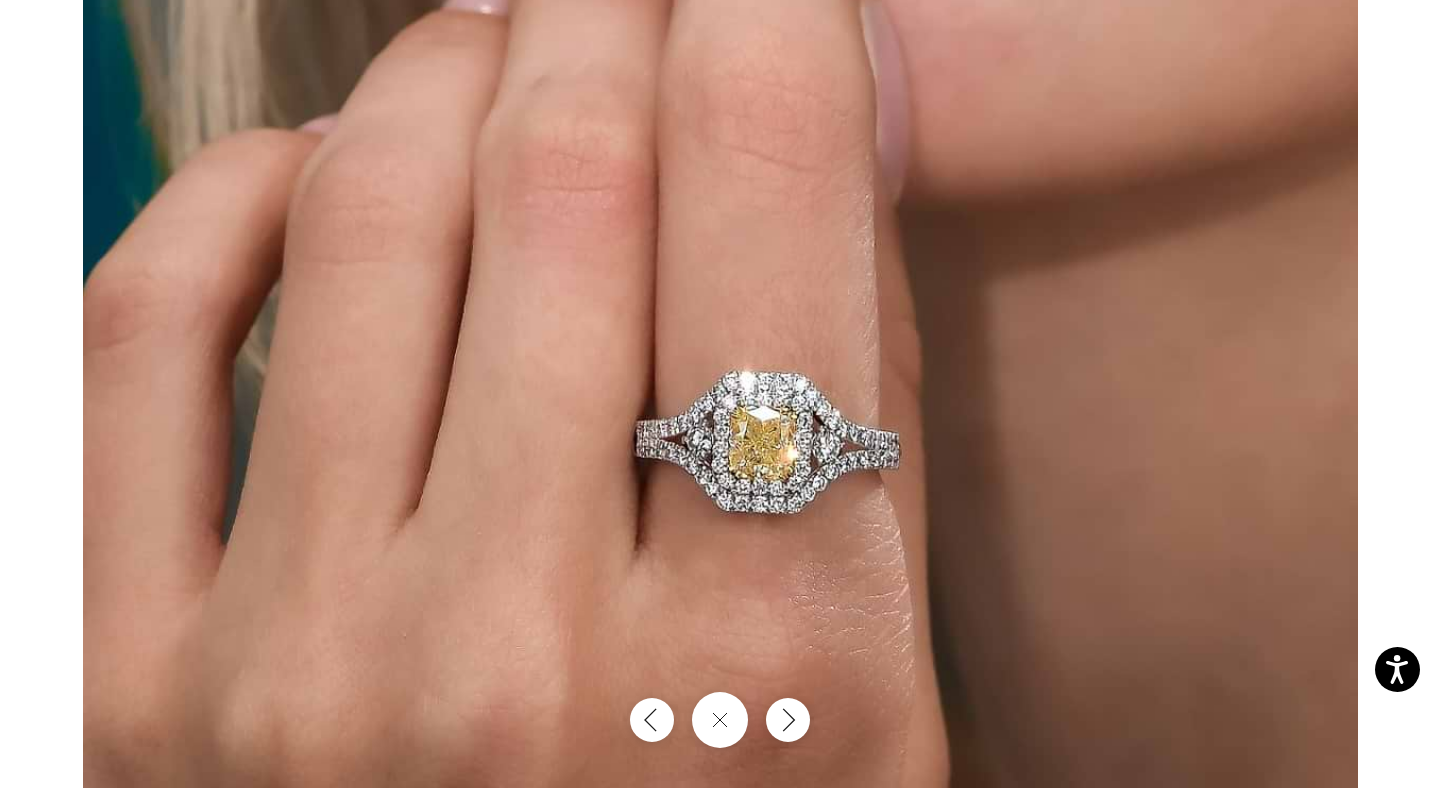 click at bounding box center [720, 301] 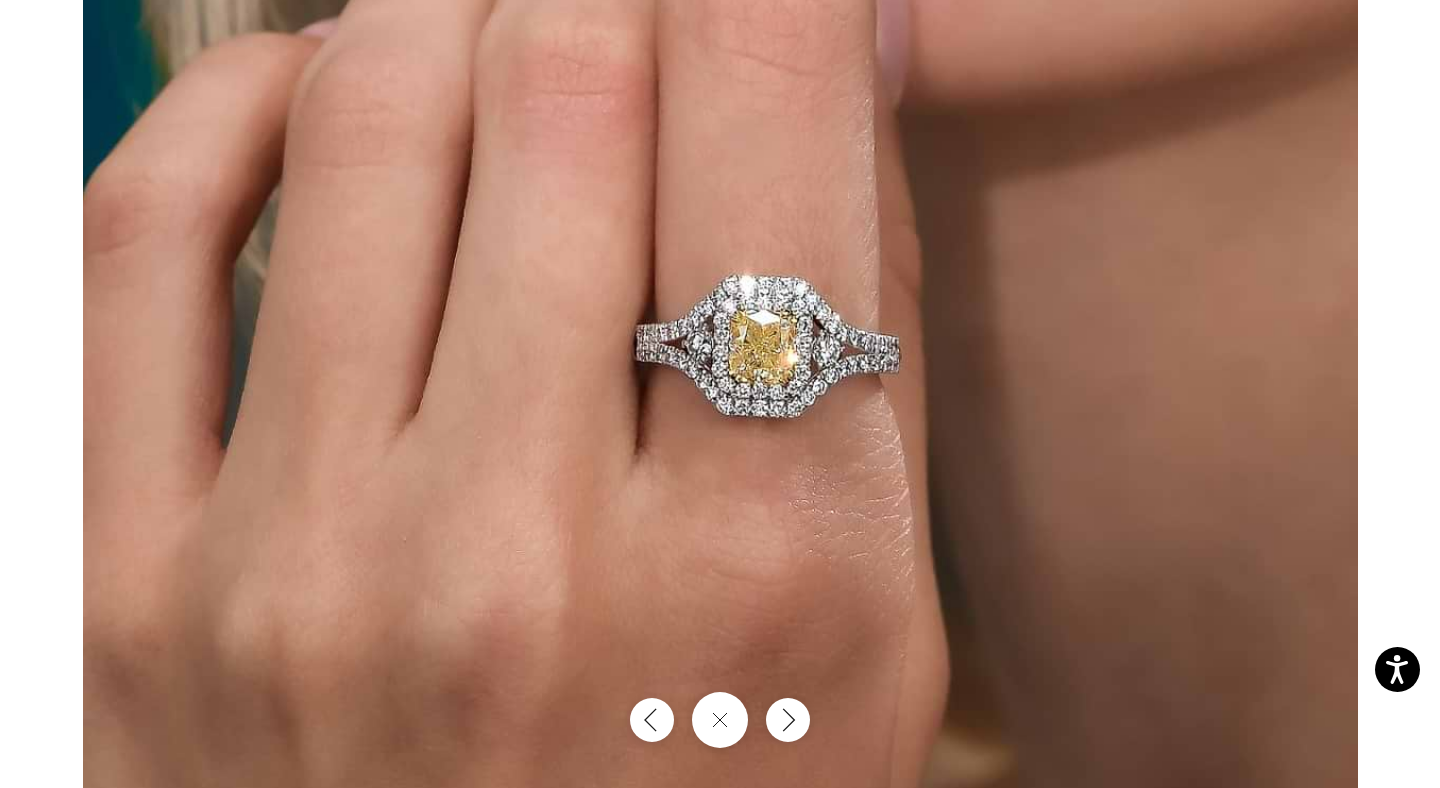 click at bounding box center [720, 205] 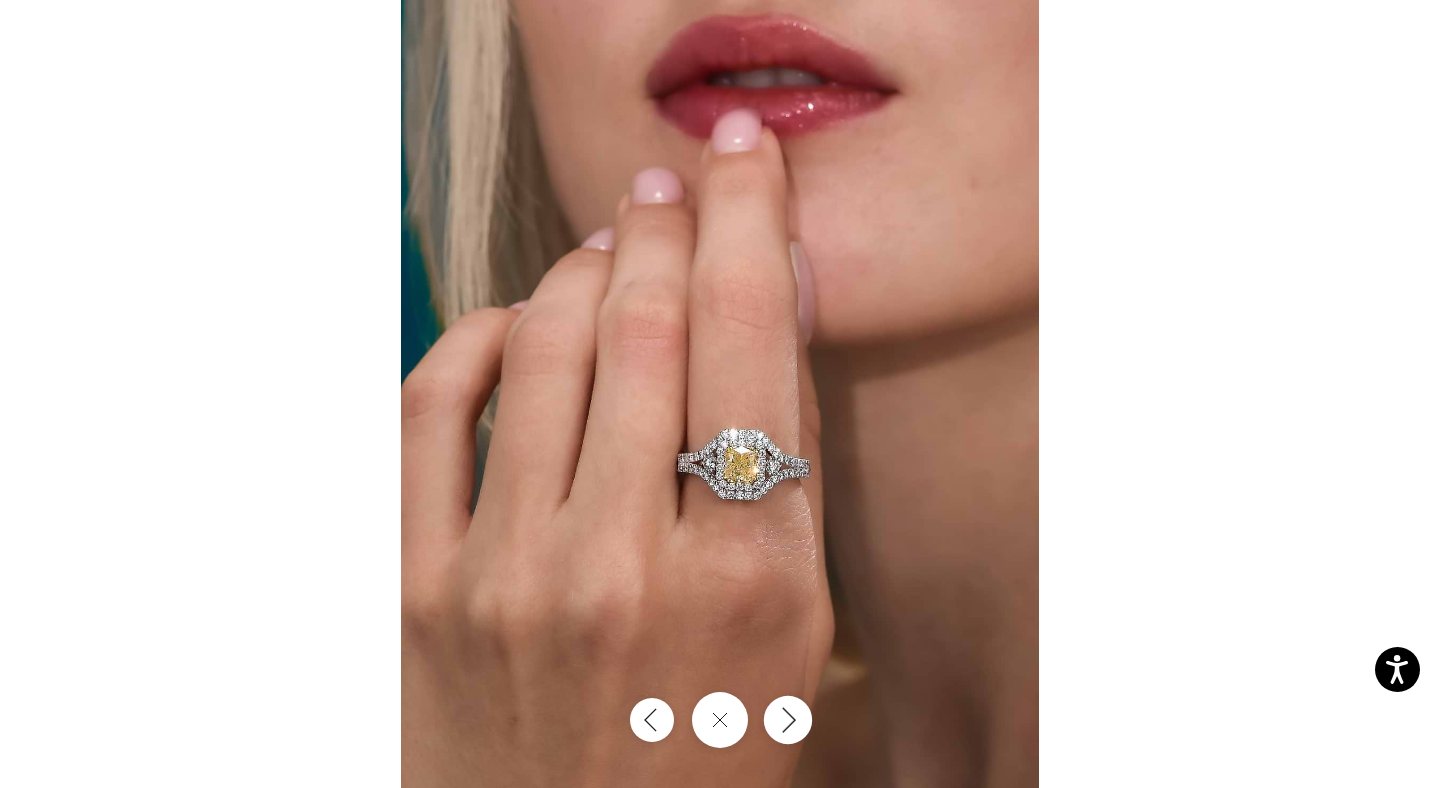 click 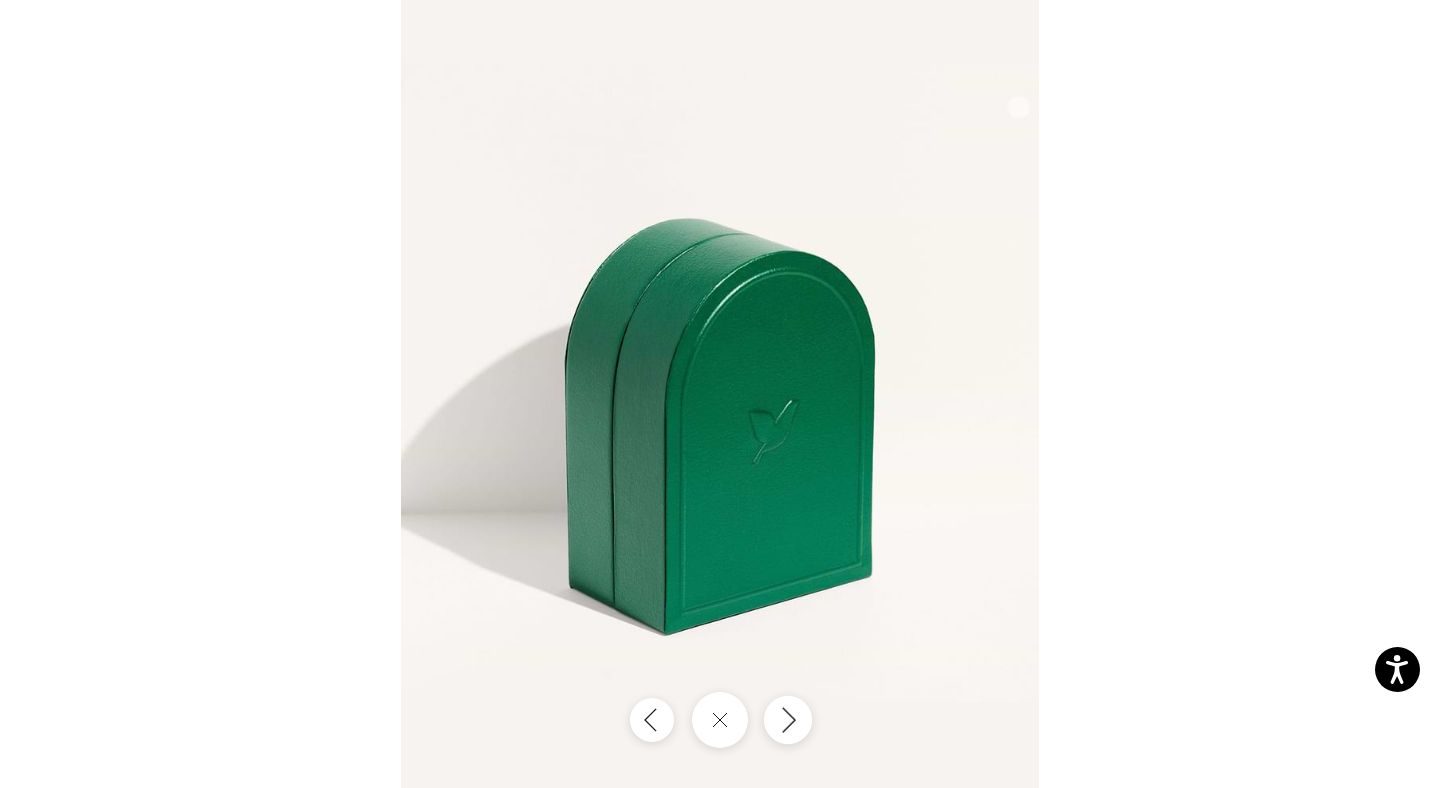 click 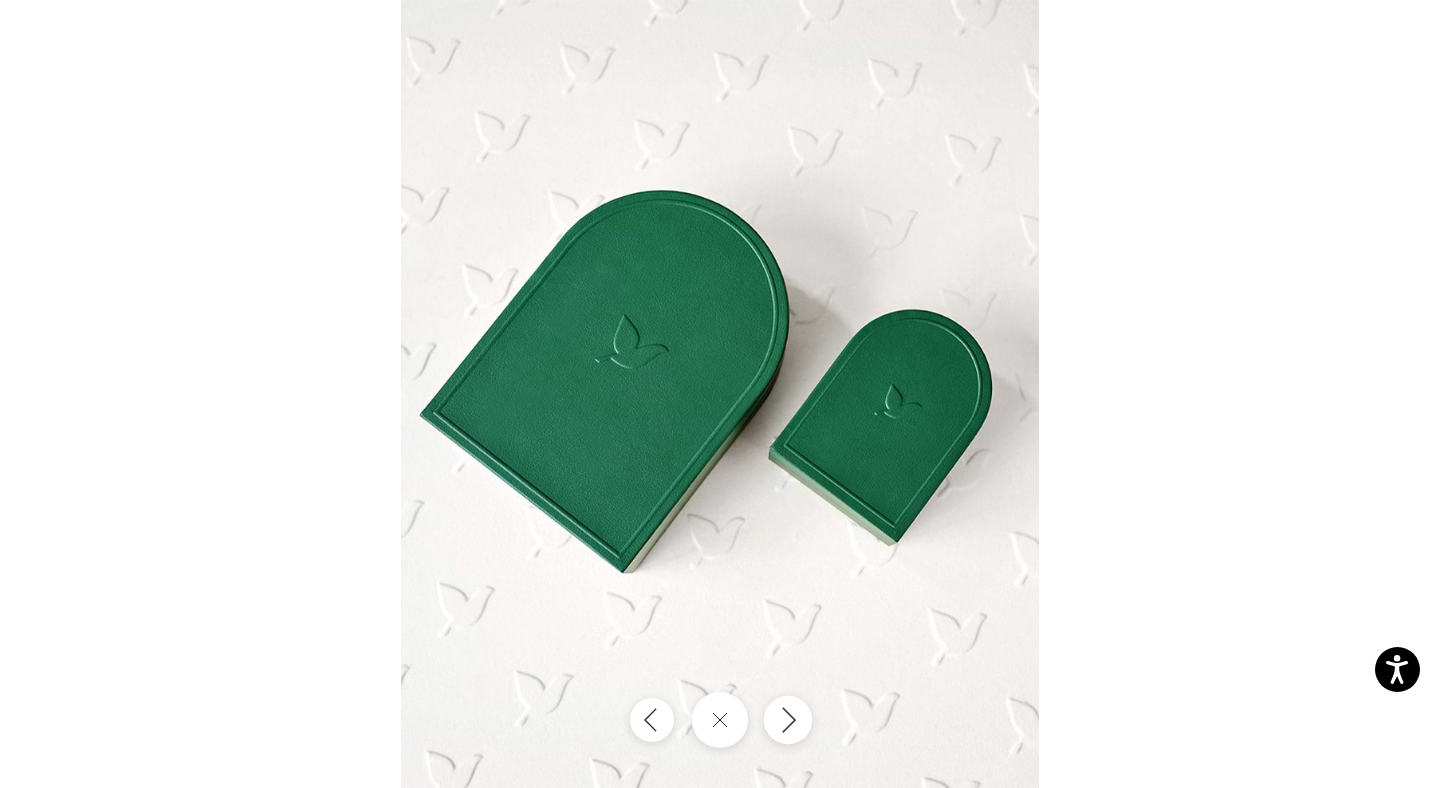click 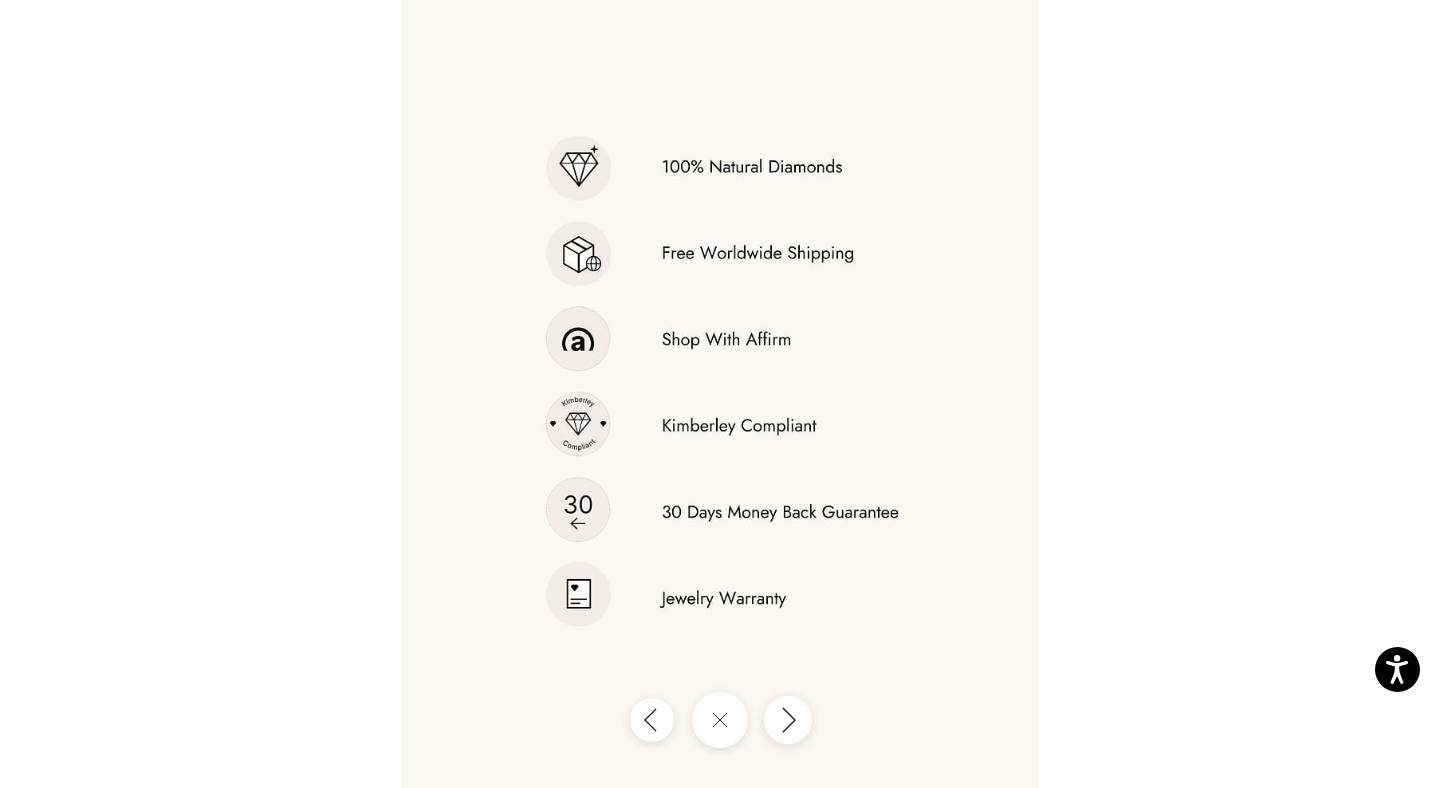 click 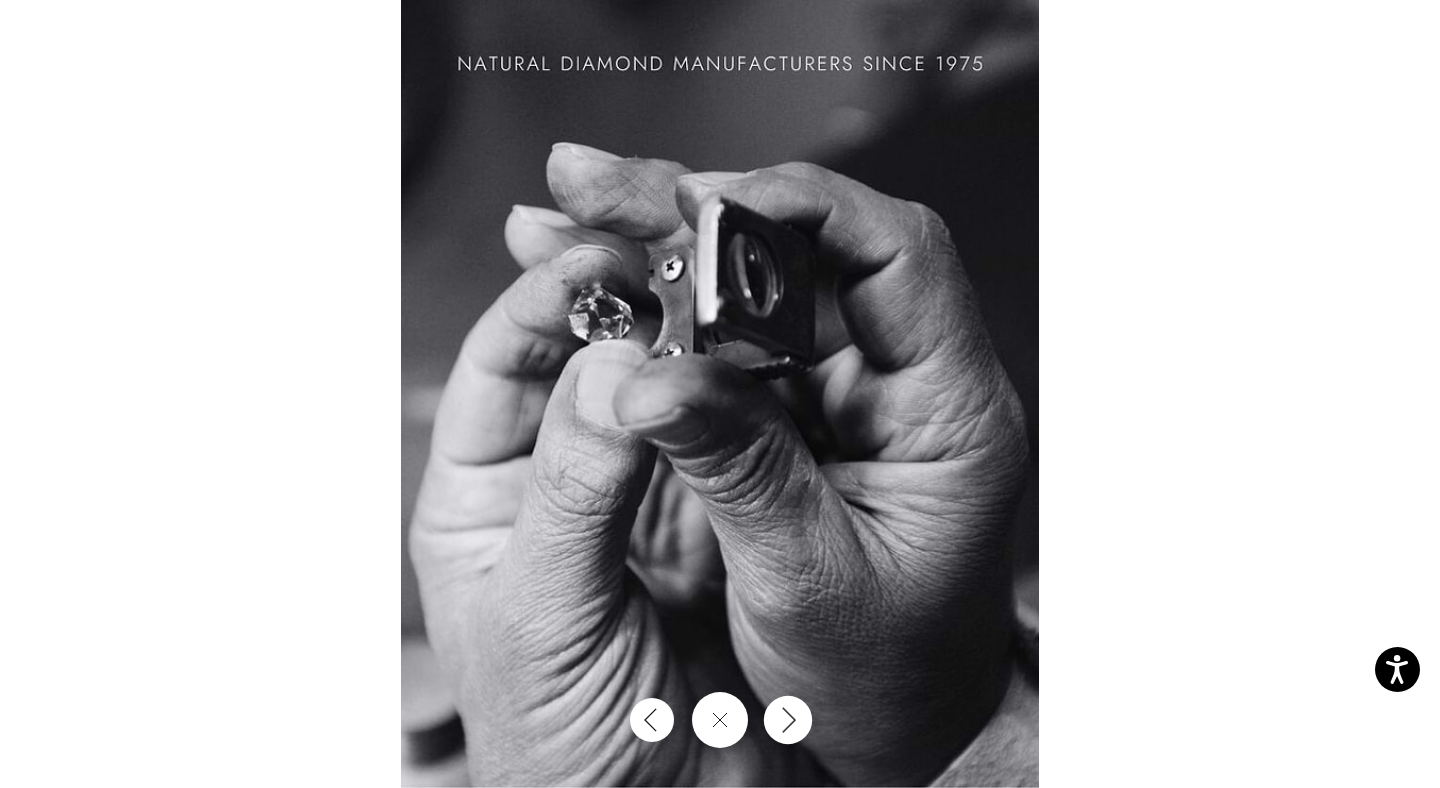 click 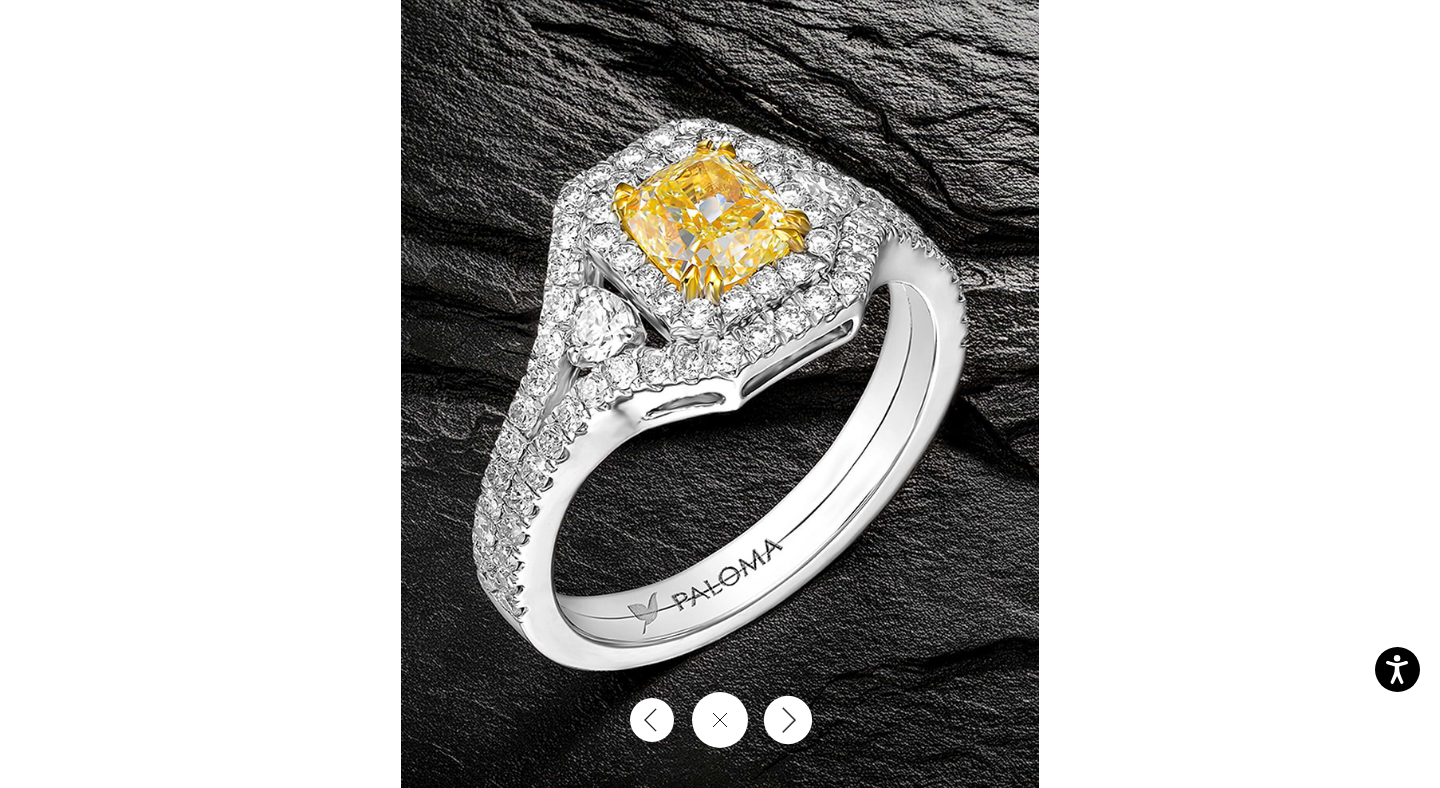 click 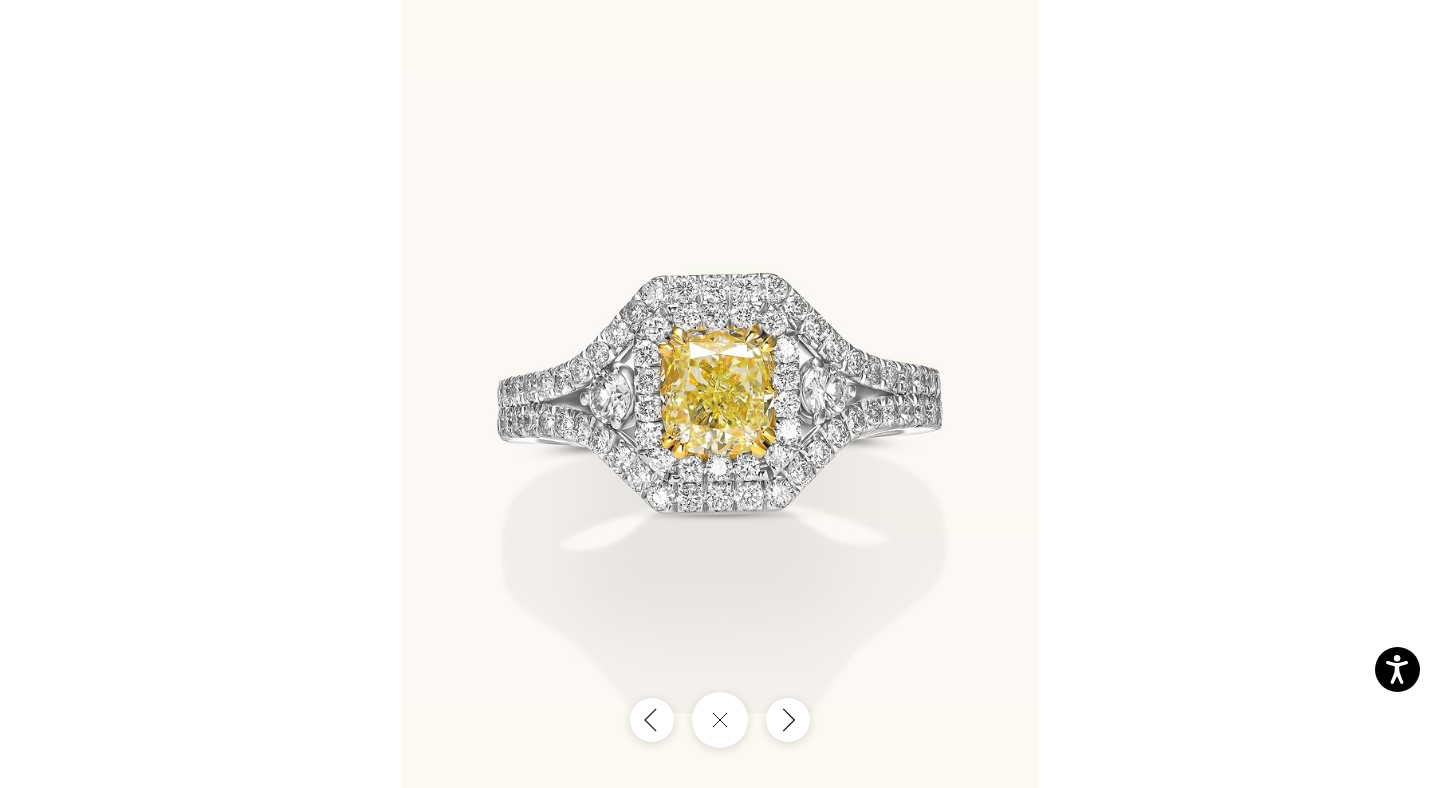 click at bounding box center [720, 394] 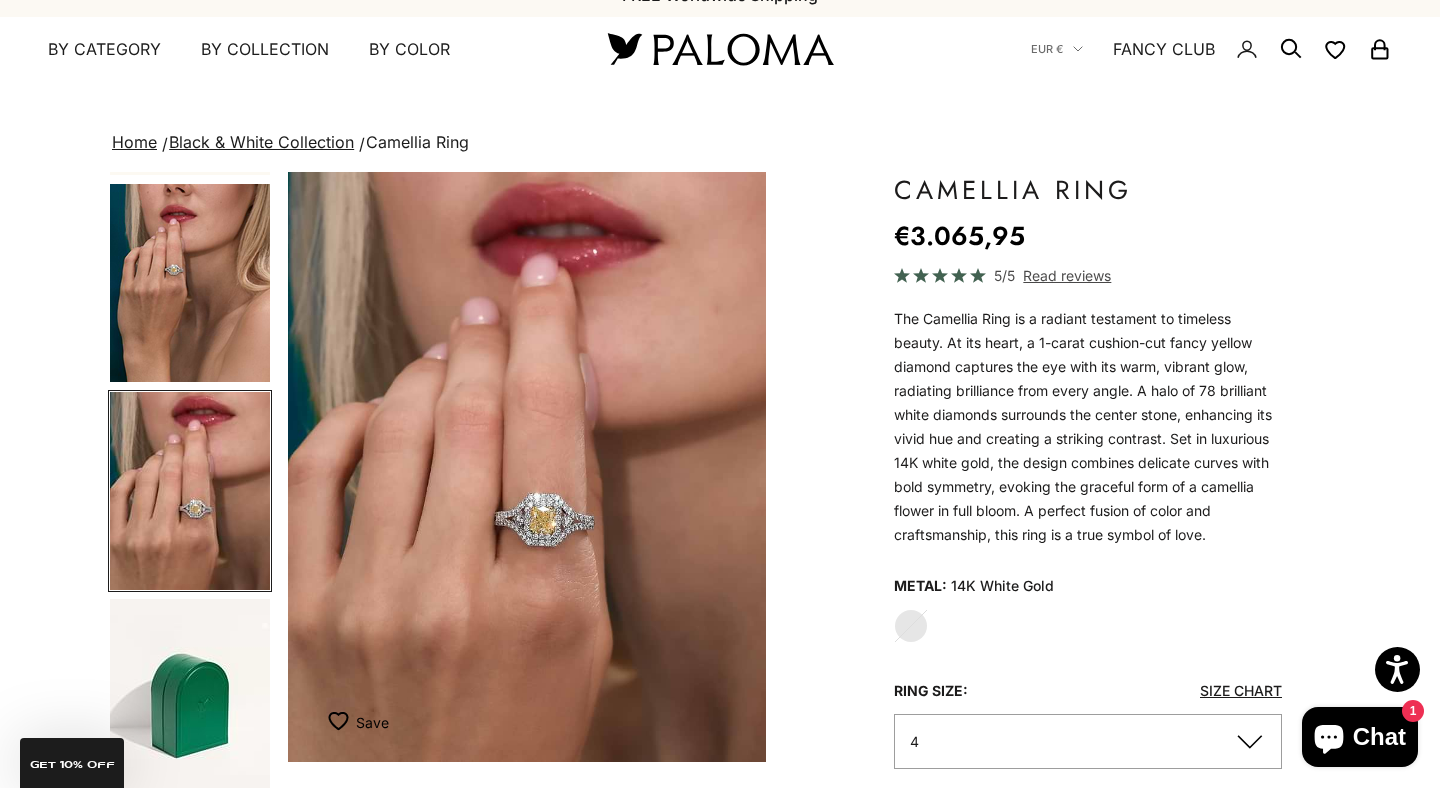 scroll, scrollTop: 25, scrollLeft: 0, axis: vertical 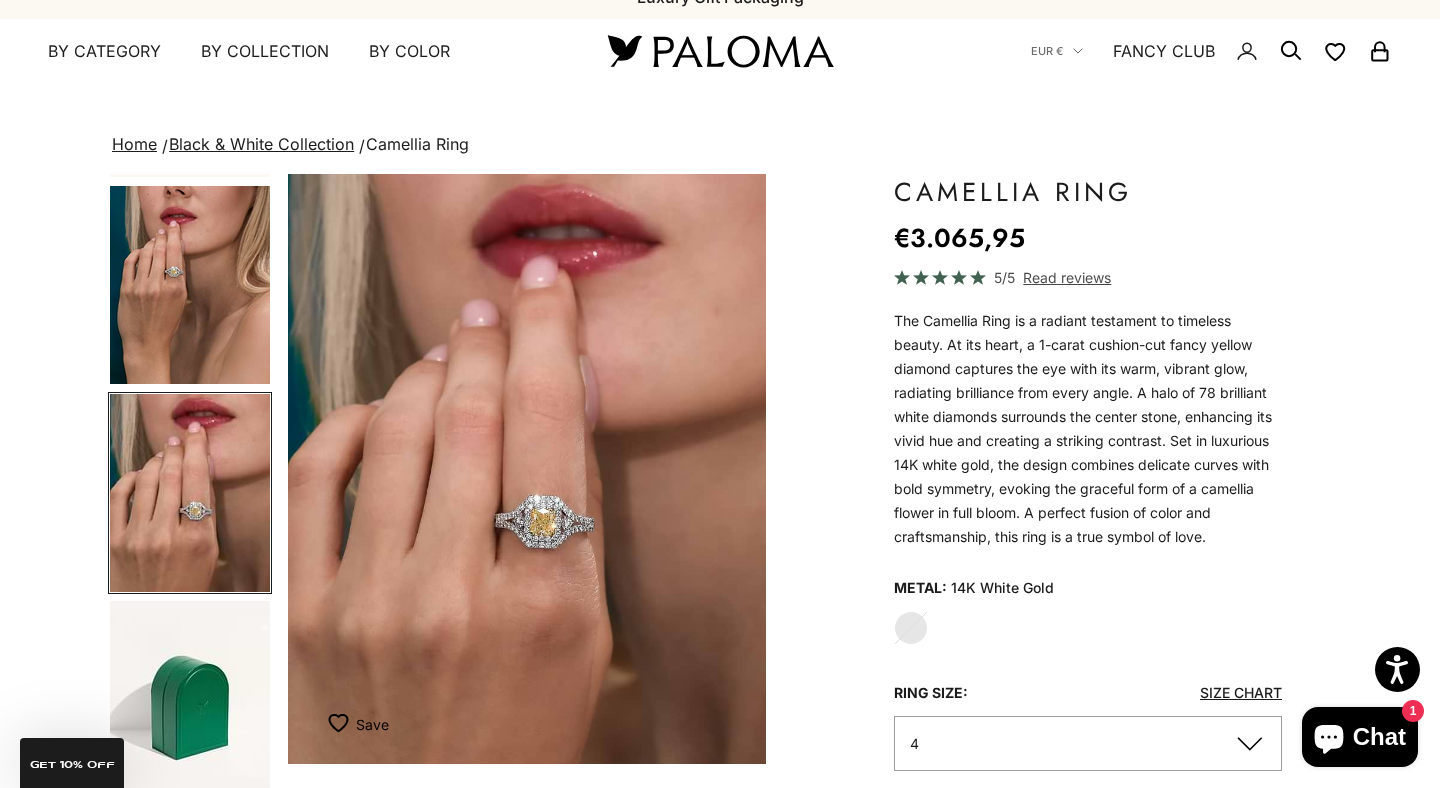 click at bounding box center [190, 493] 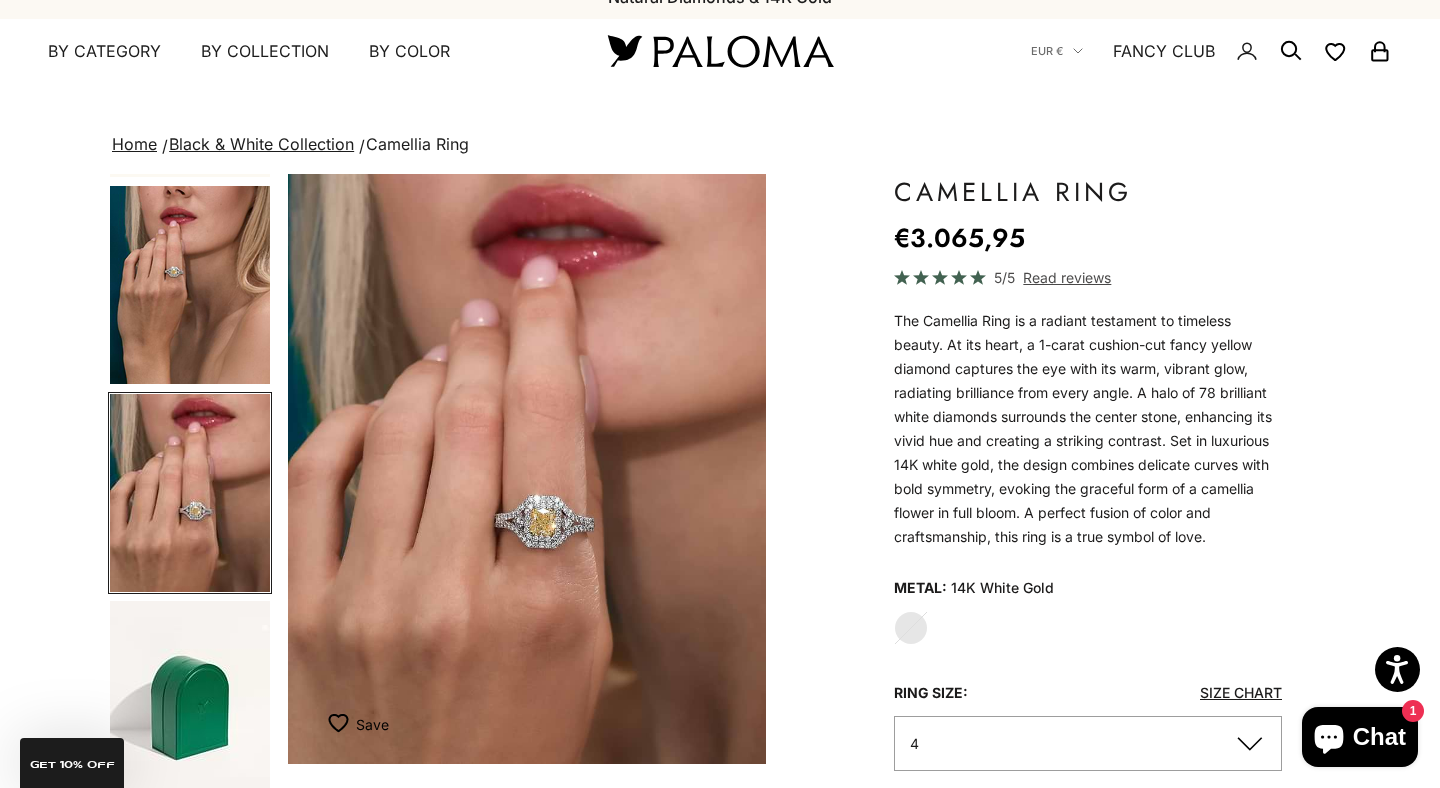 click at bounding box center [190, 285] 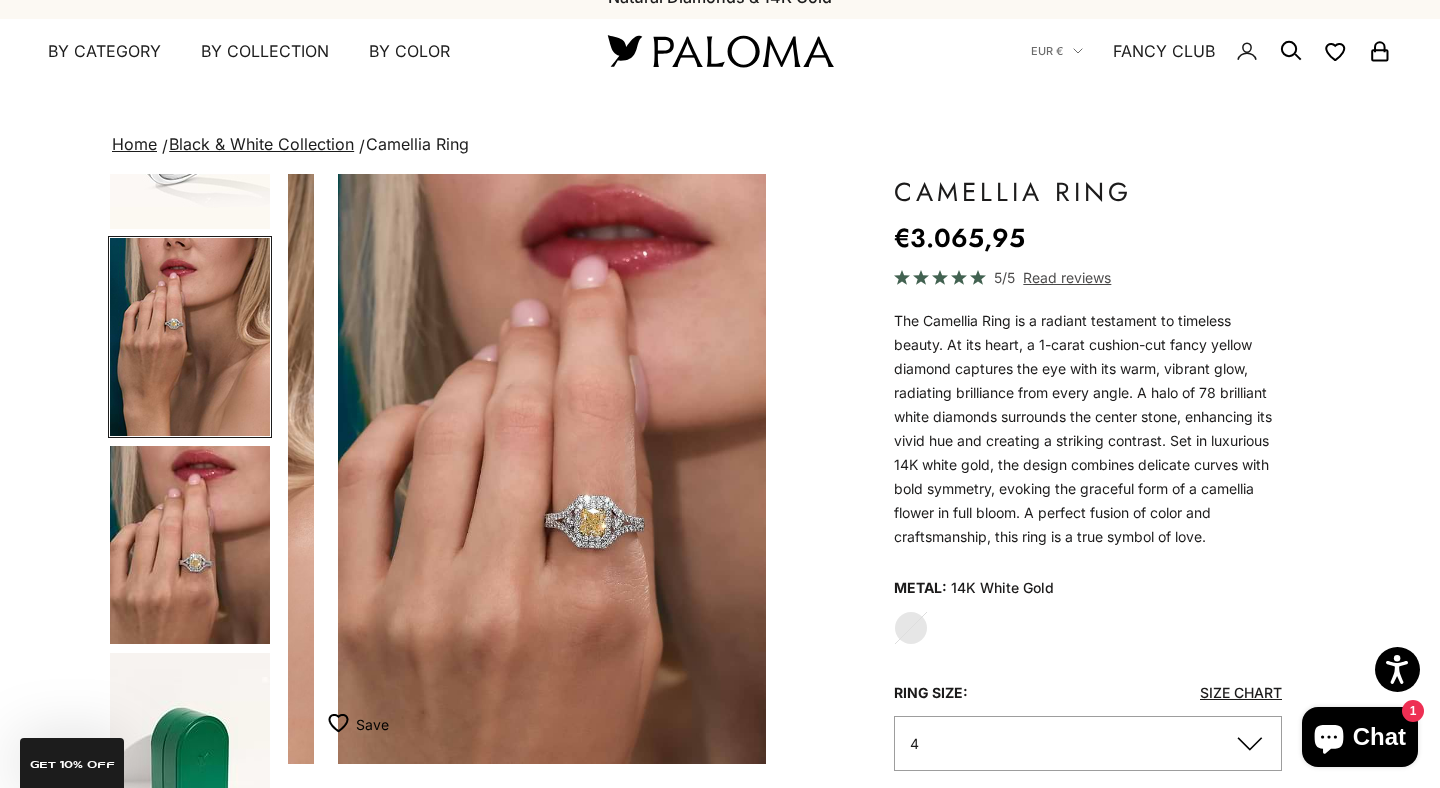 scroll, scrollTop: 0, scrollLeft: 1804, axis: horizontal 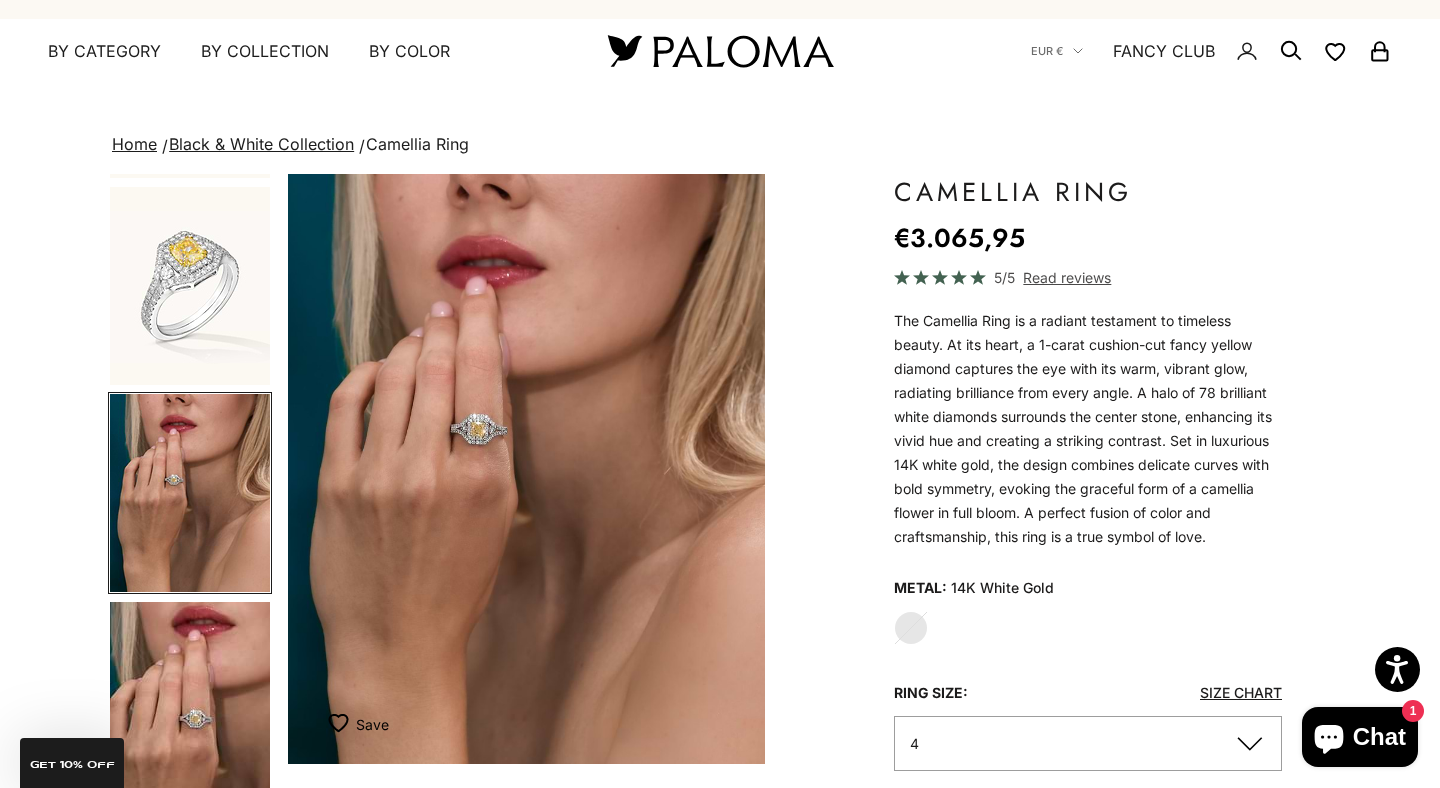 click at bounding box center [527, 469] 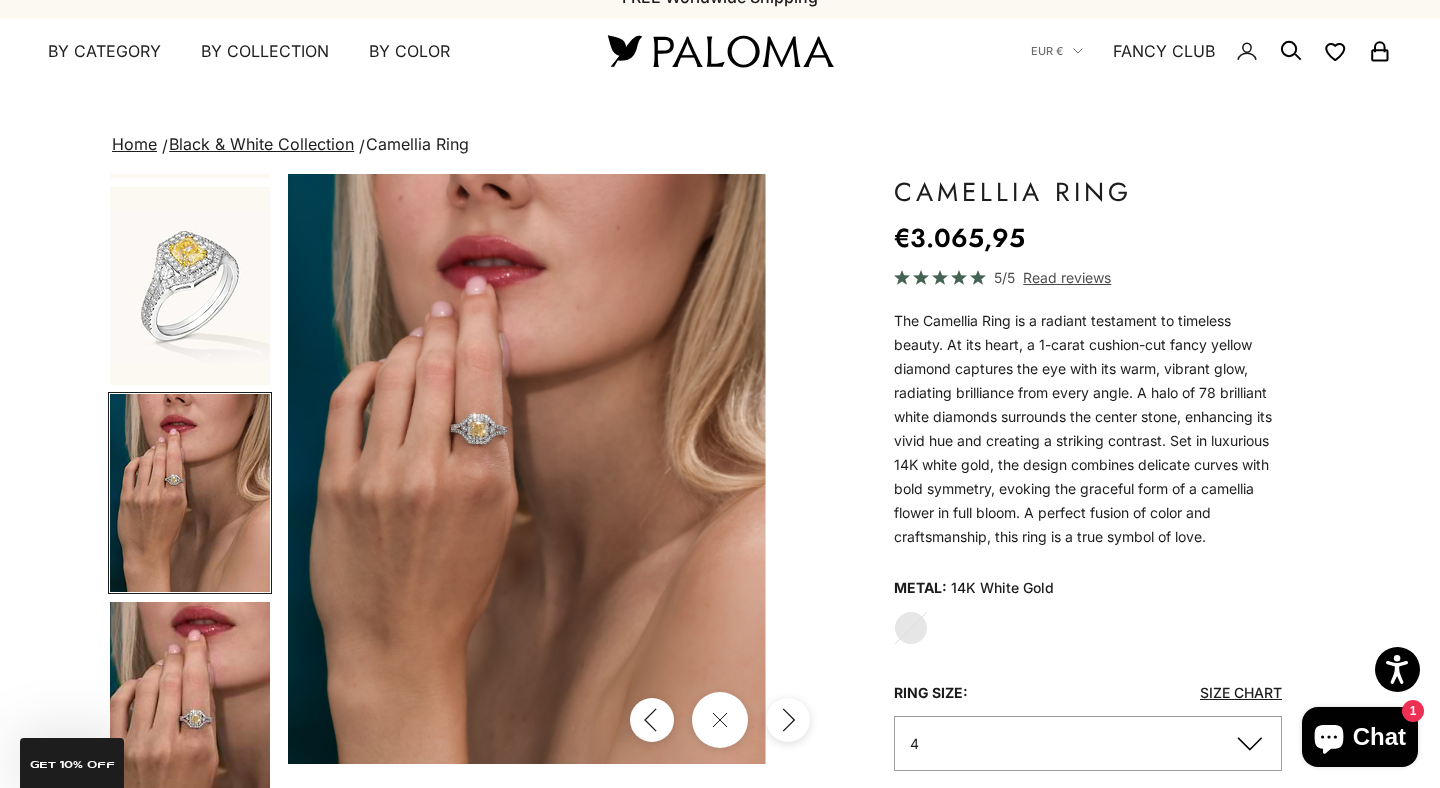 click at bounding box center (527, 469) 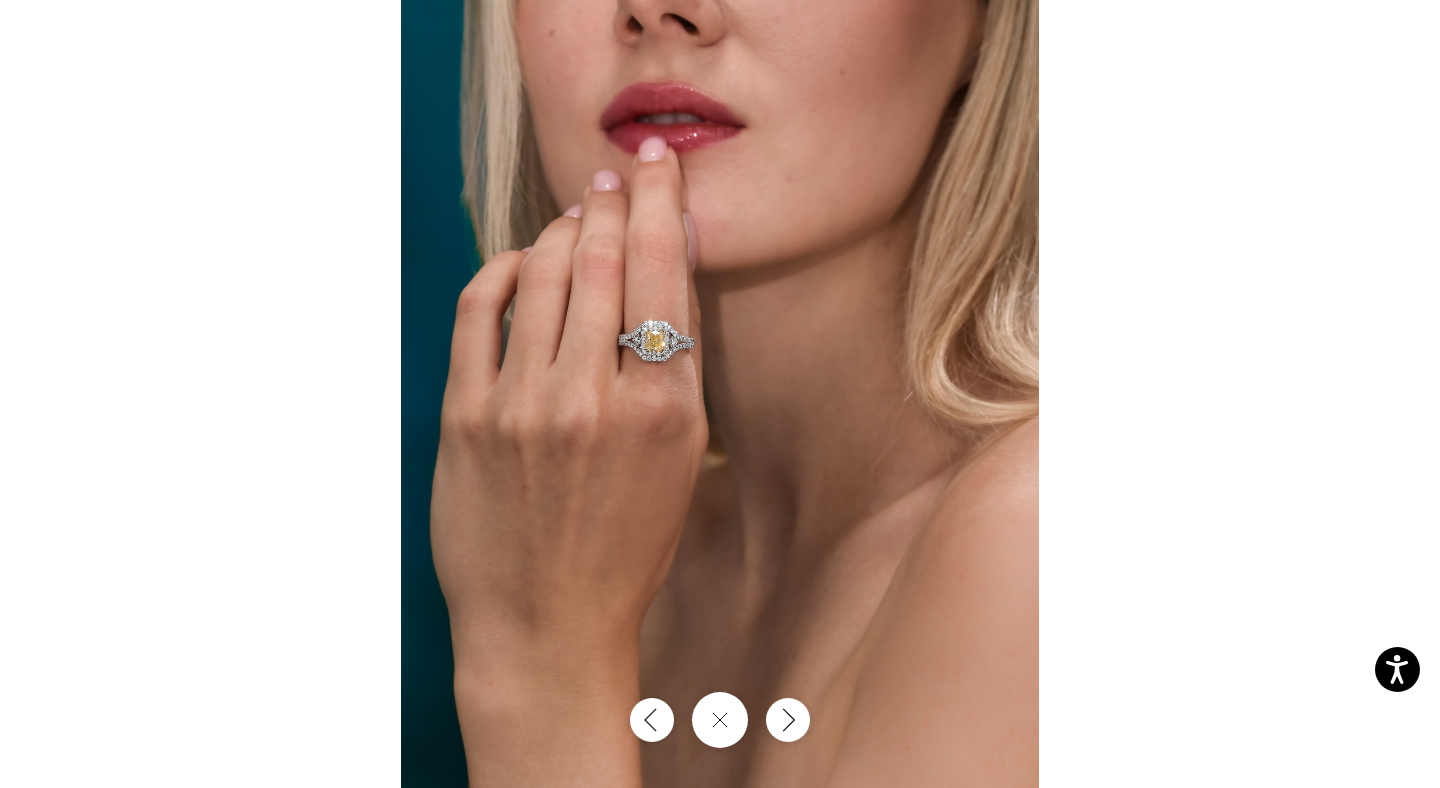 click at bounding box center (720, 394) 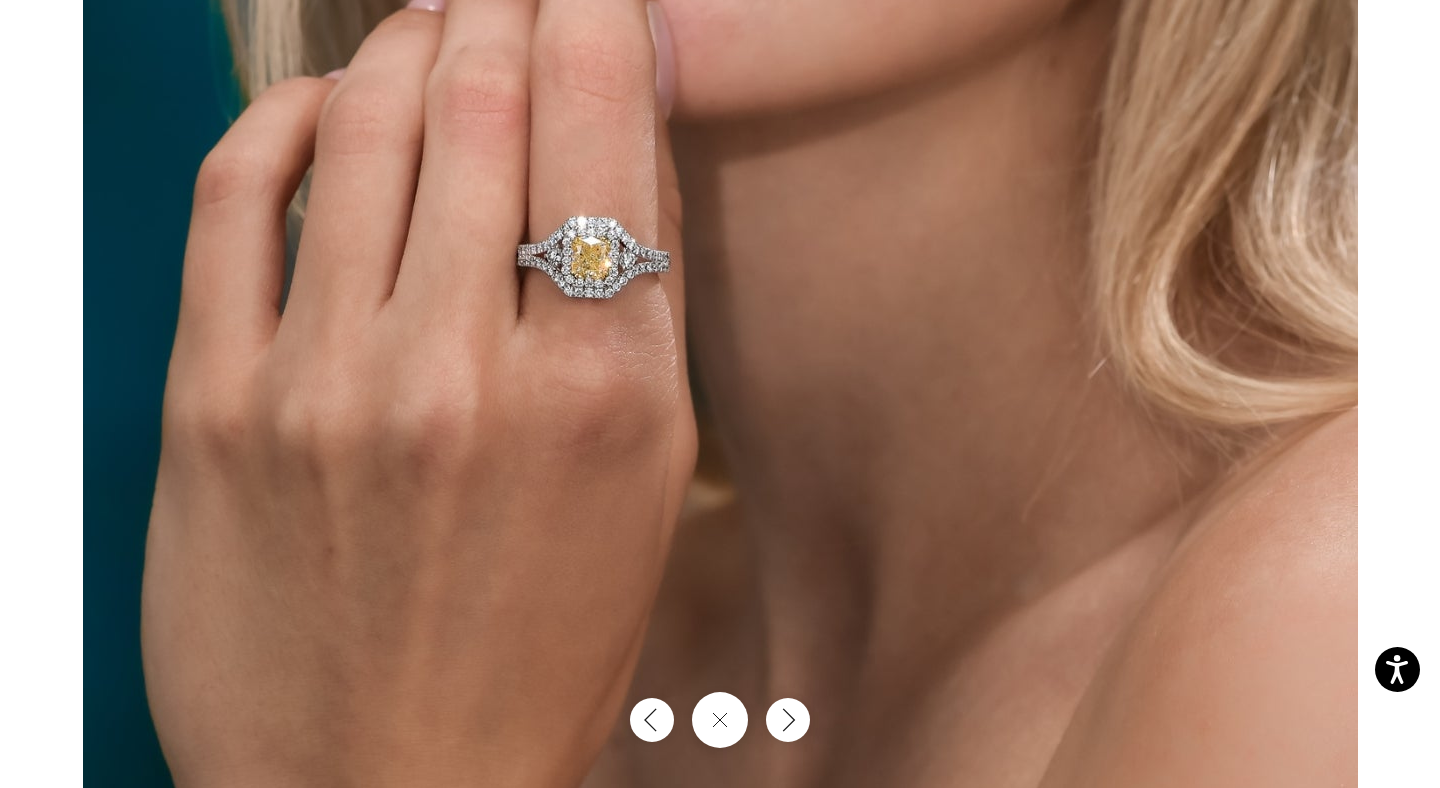 click at bounding box center [720, 363] 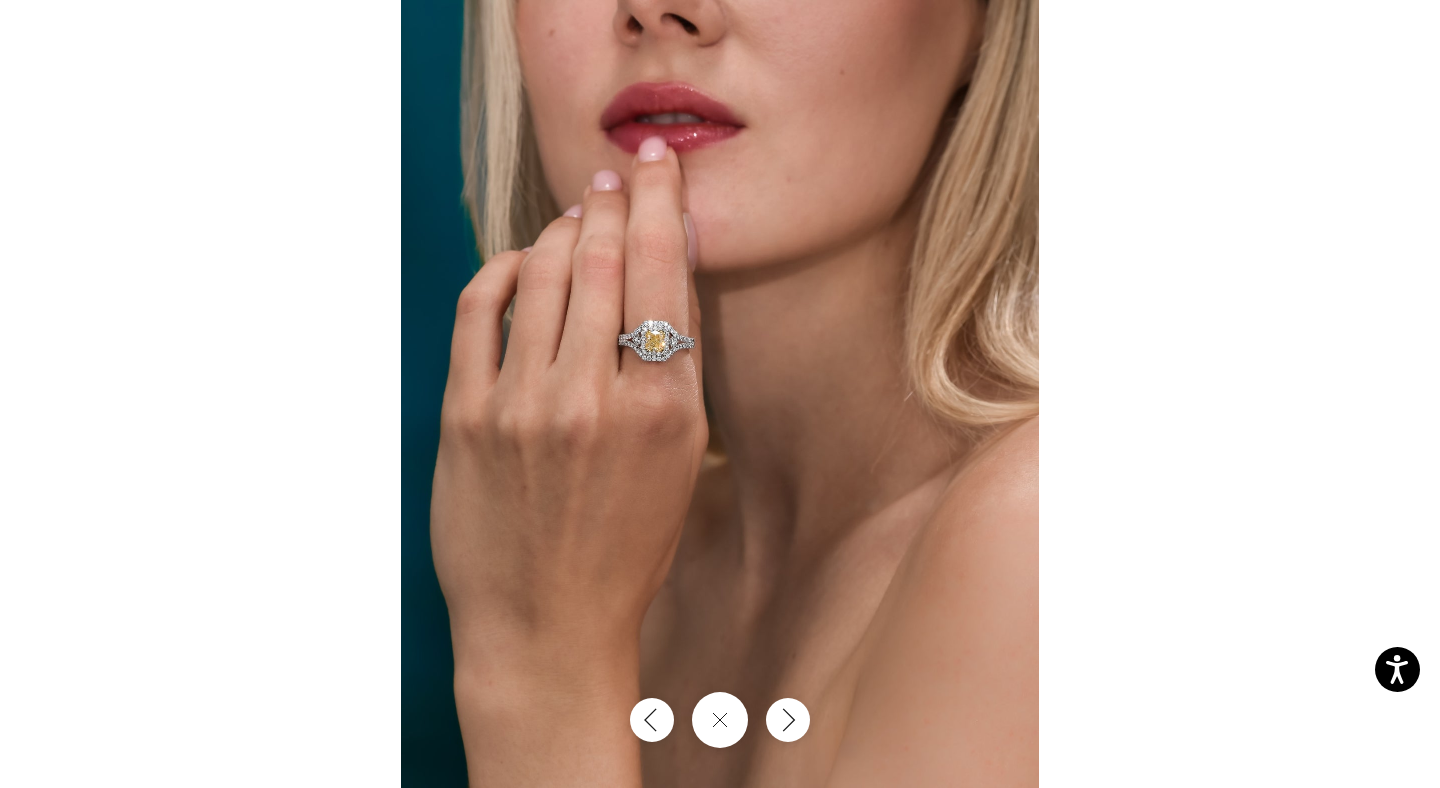 click at bounding box center (720, 394) 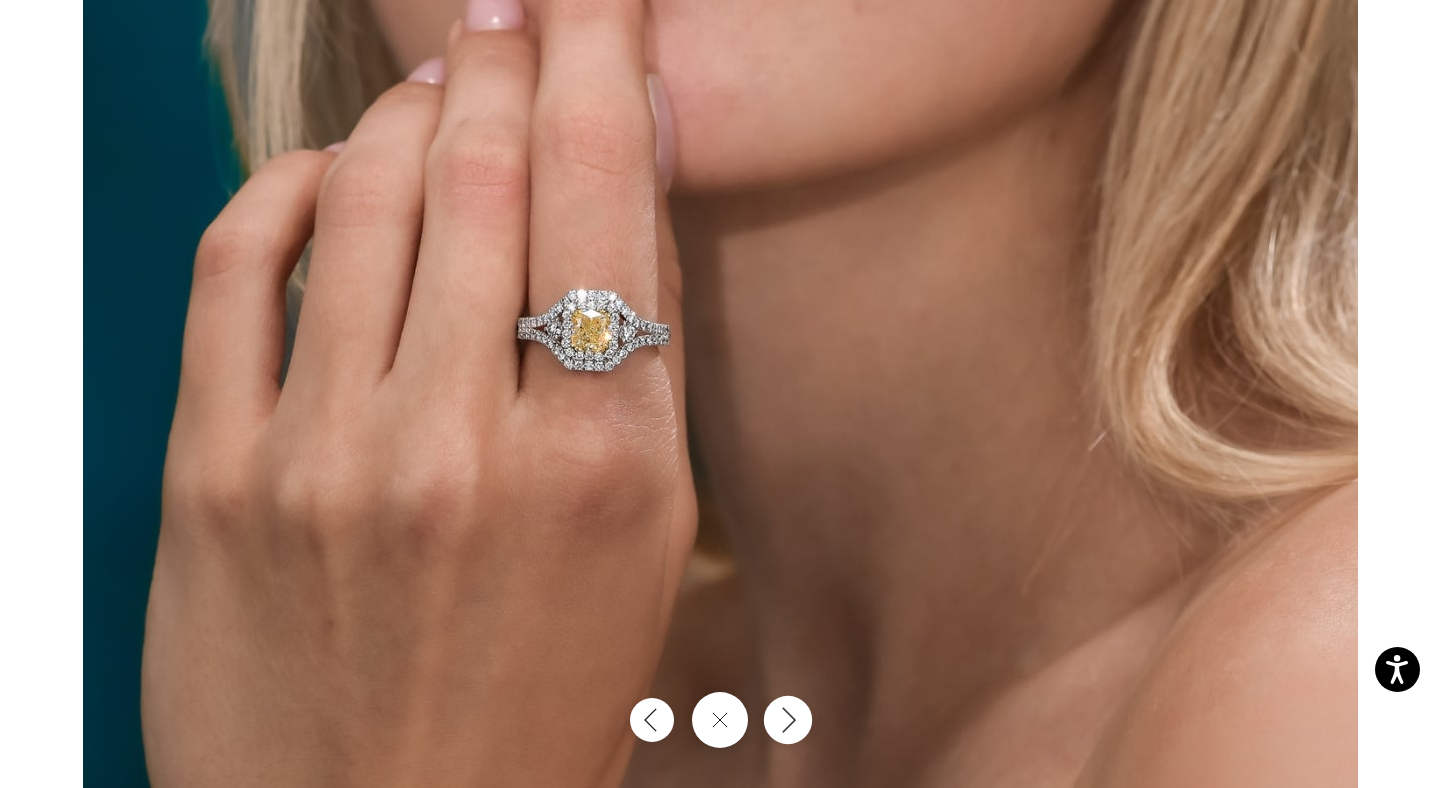 click 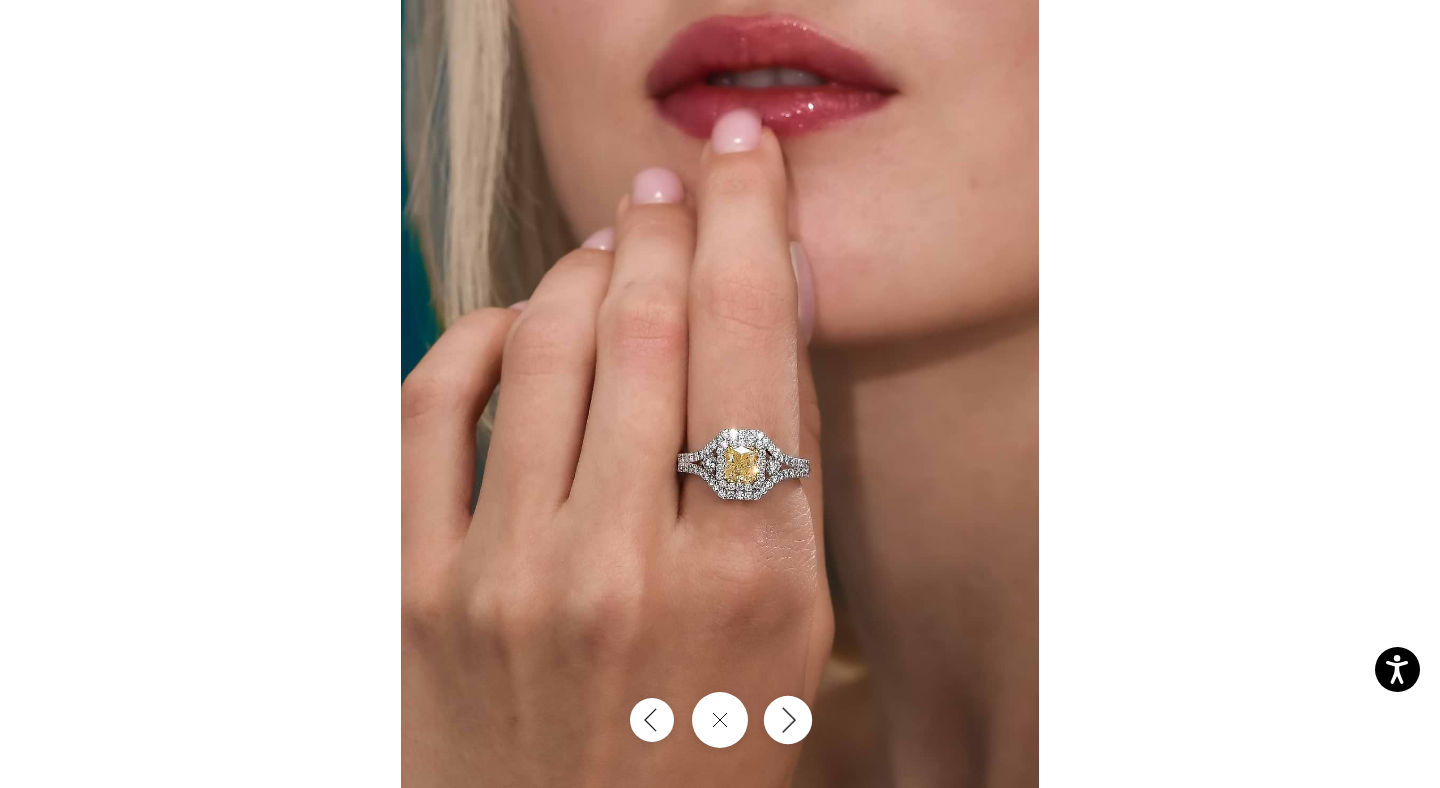 click 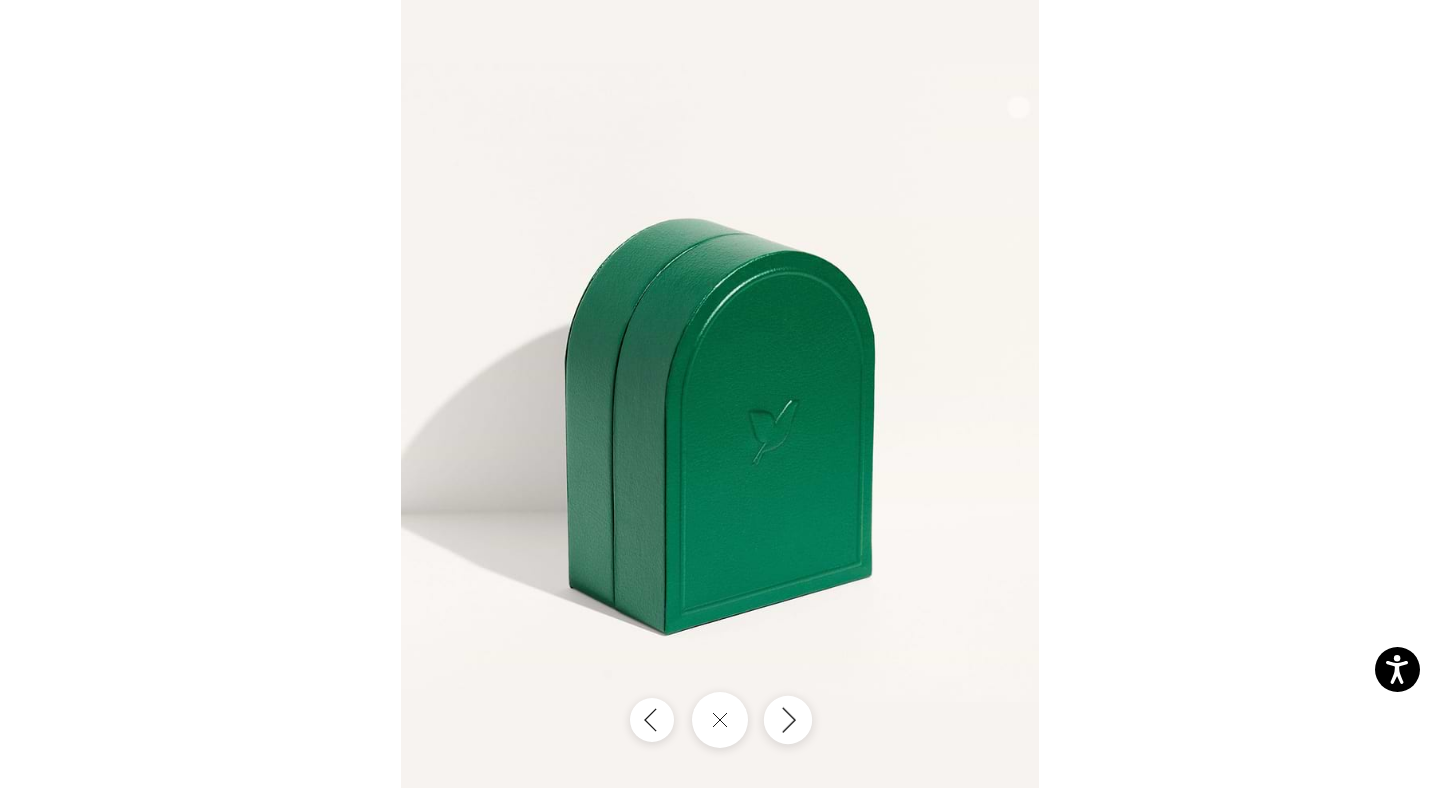 click 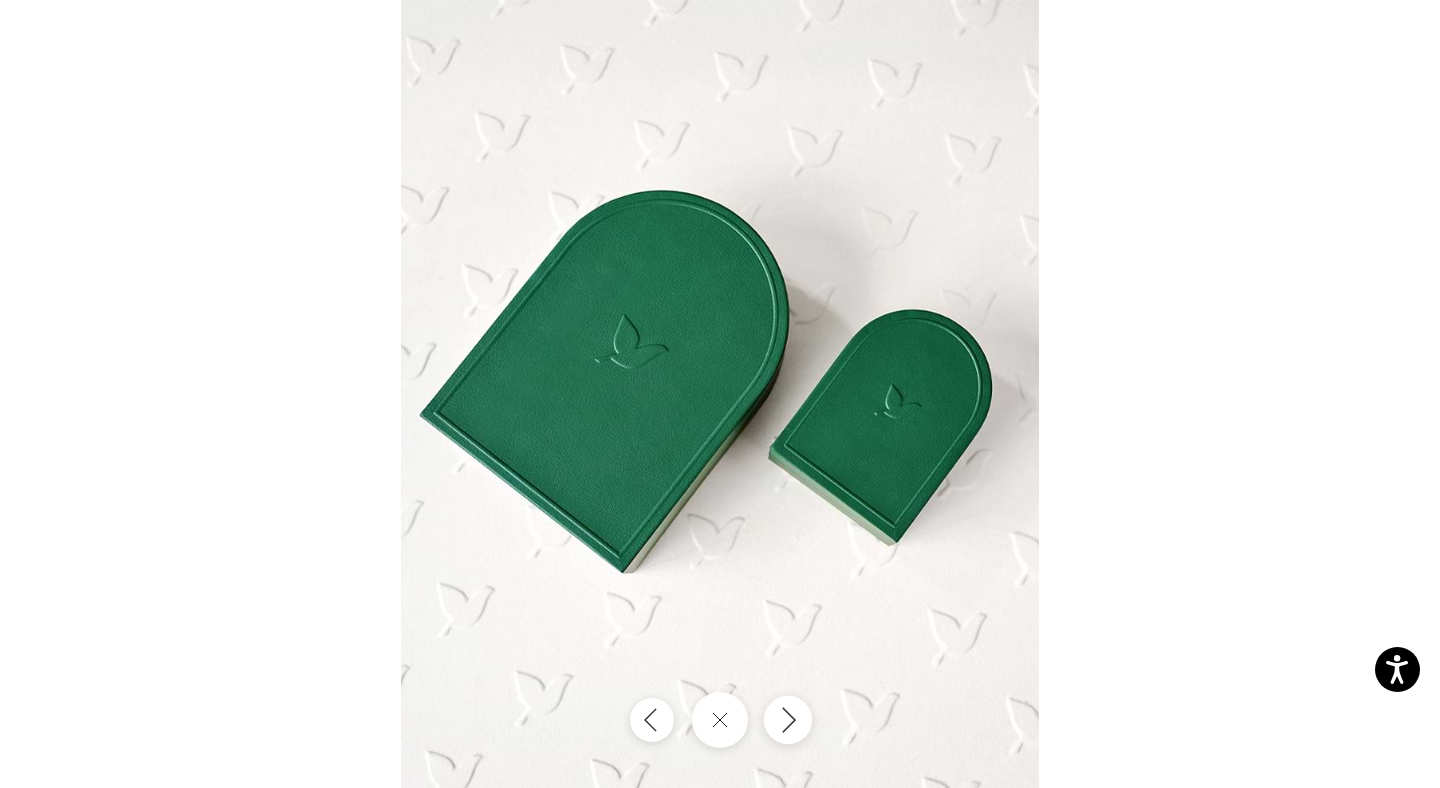 click 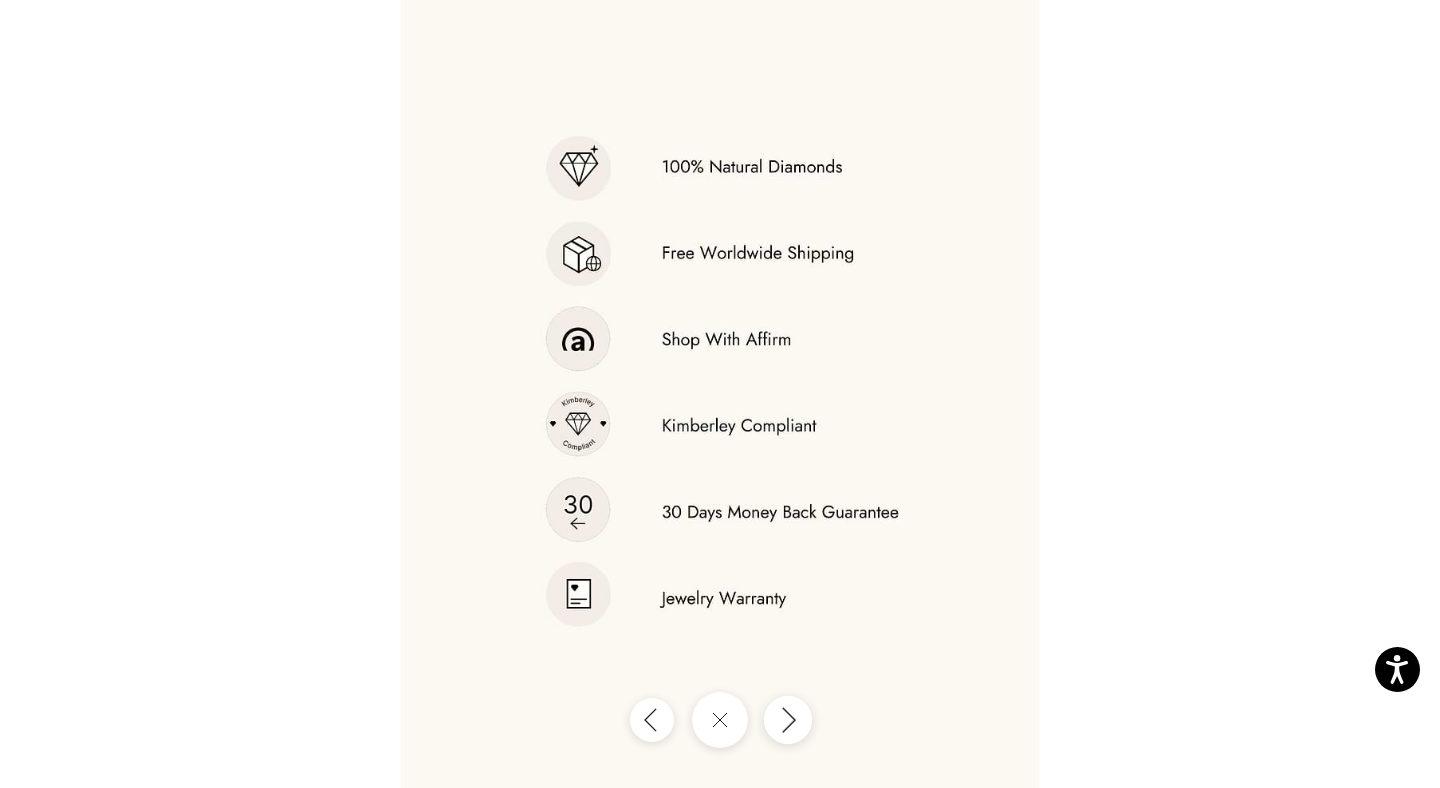 click 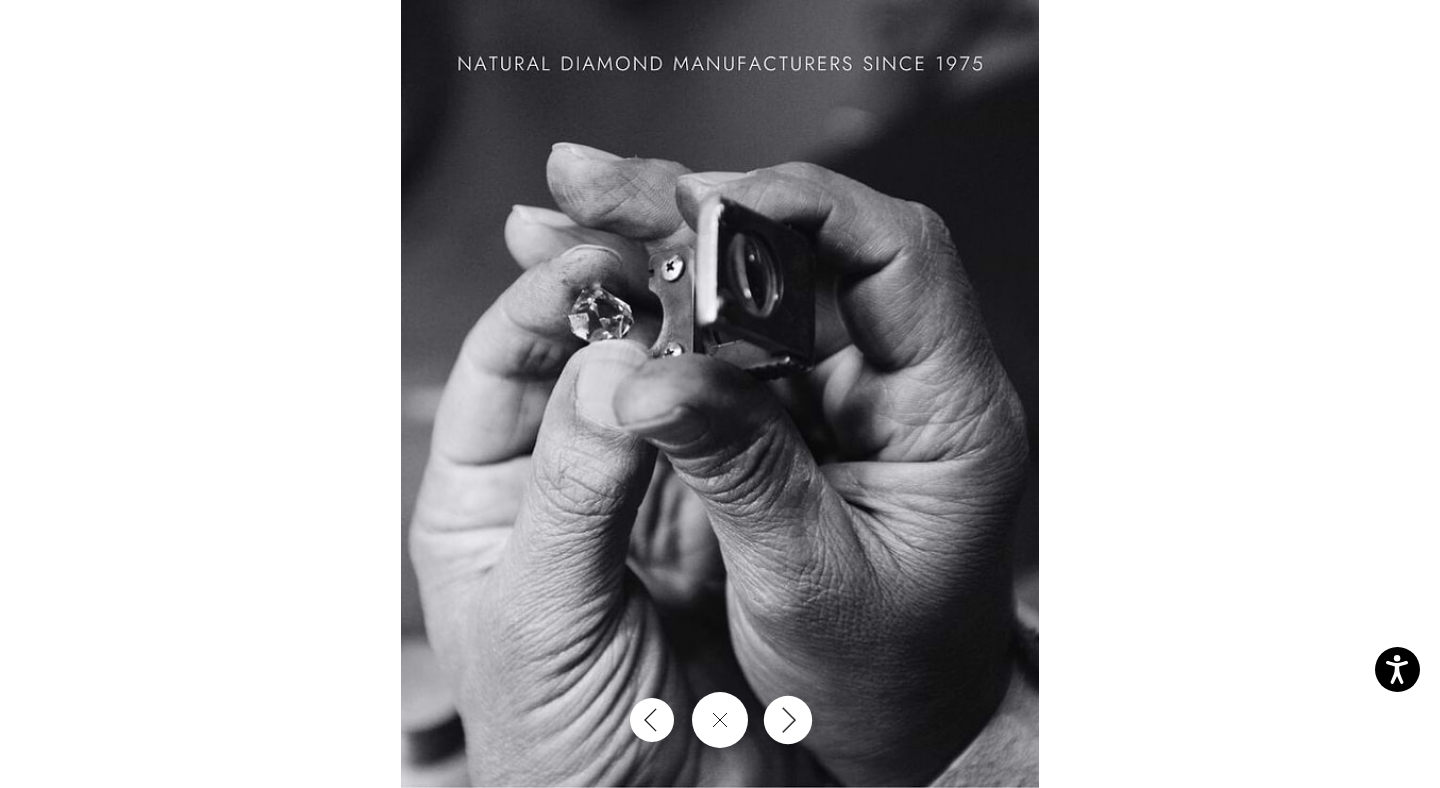 click 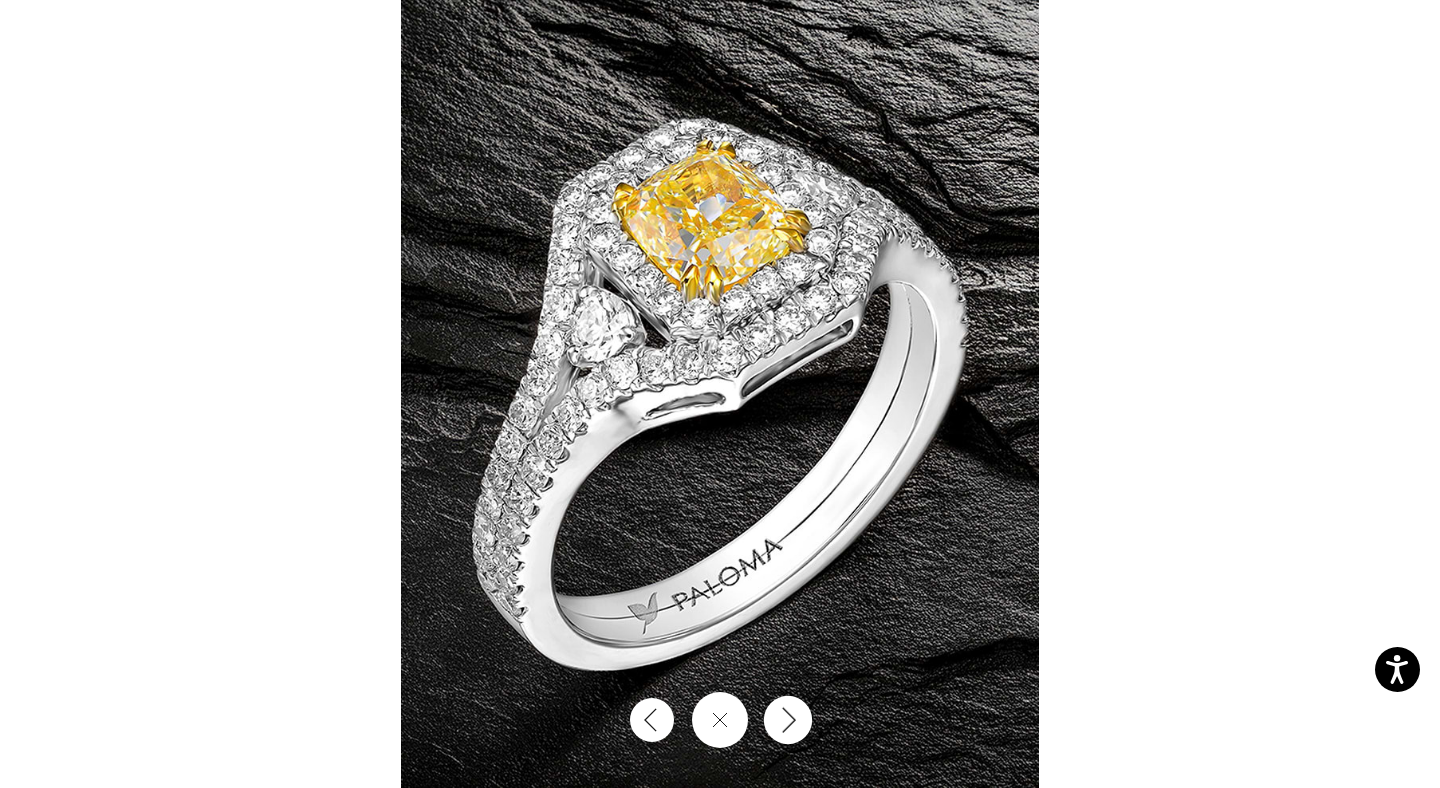 click 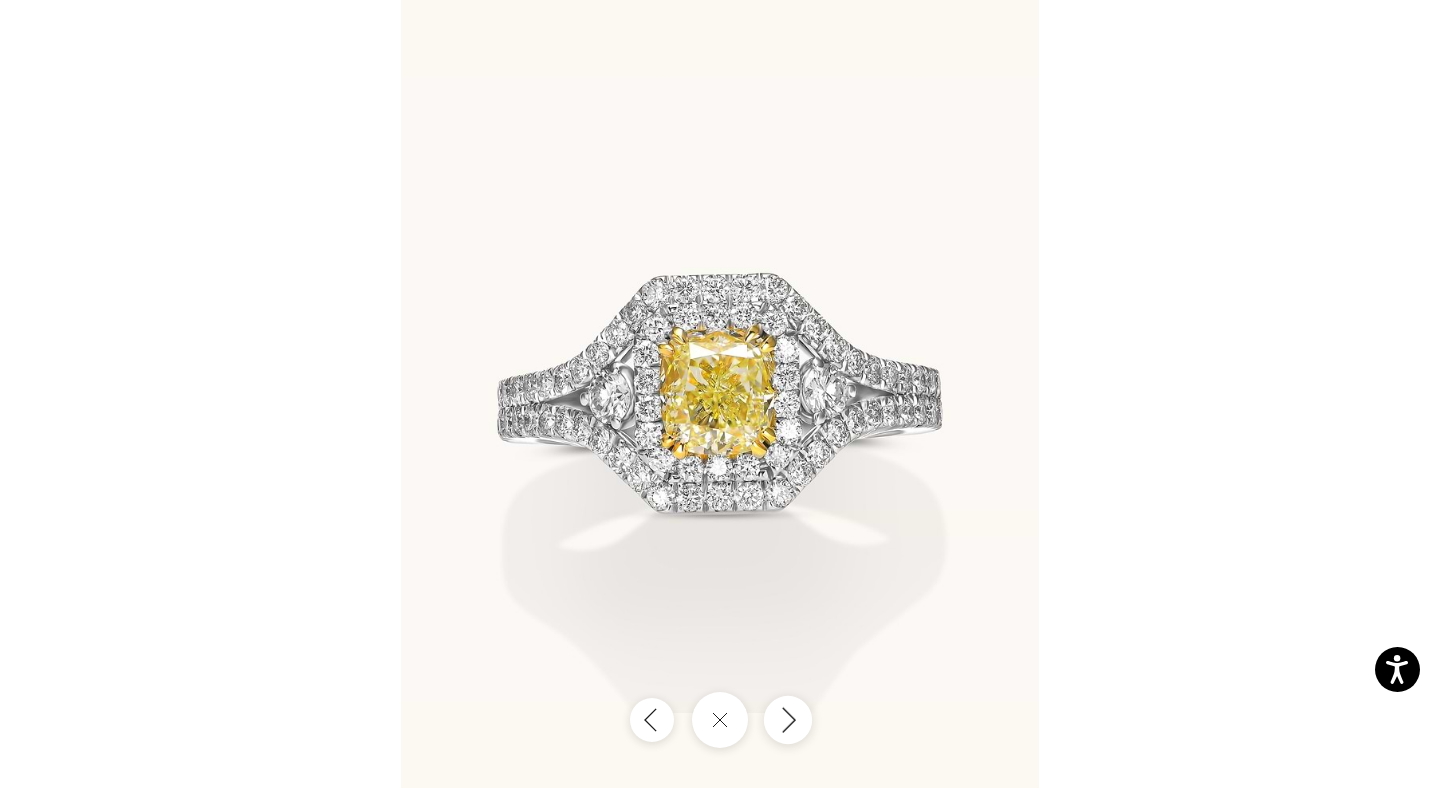 click 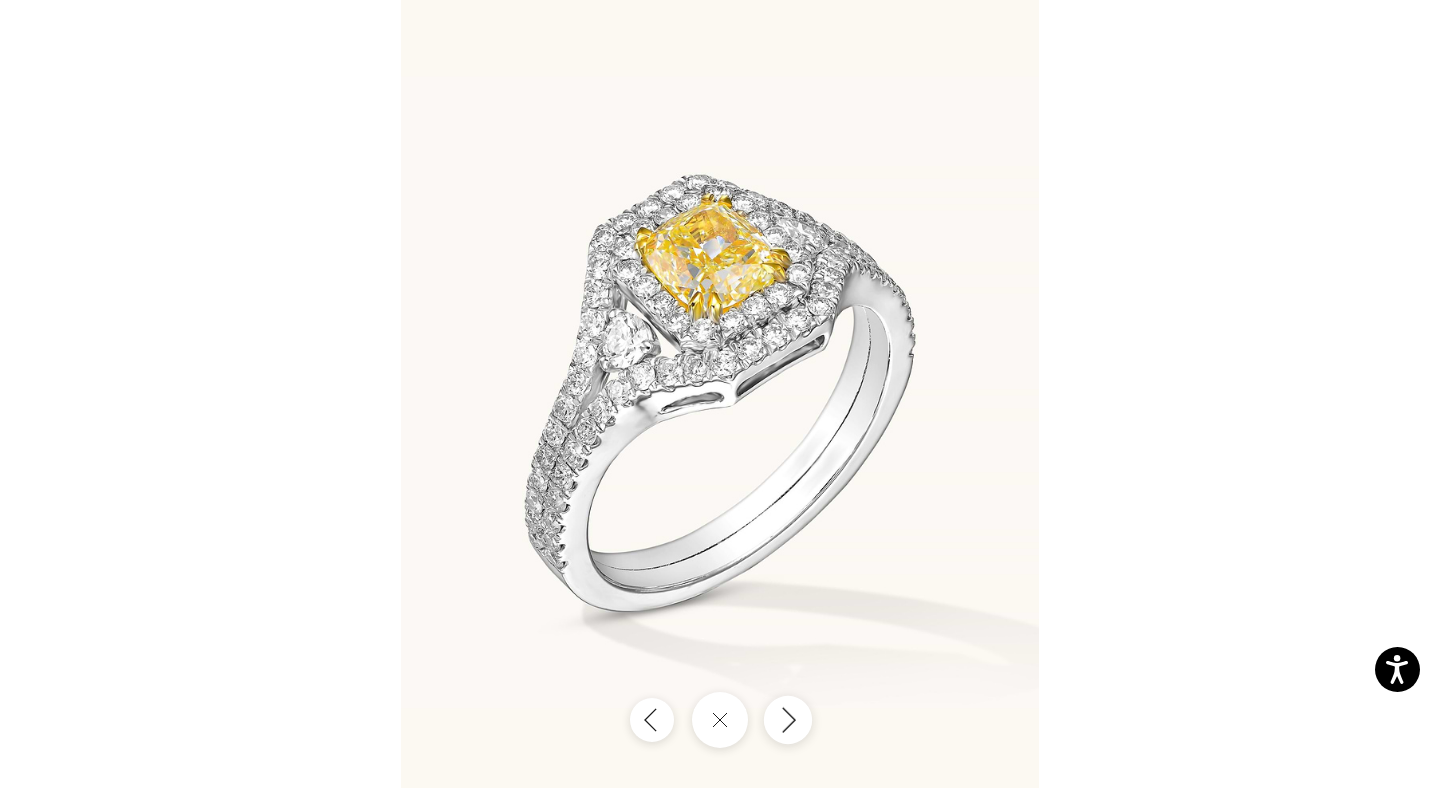 click 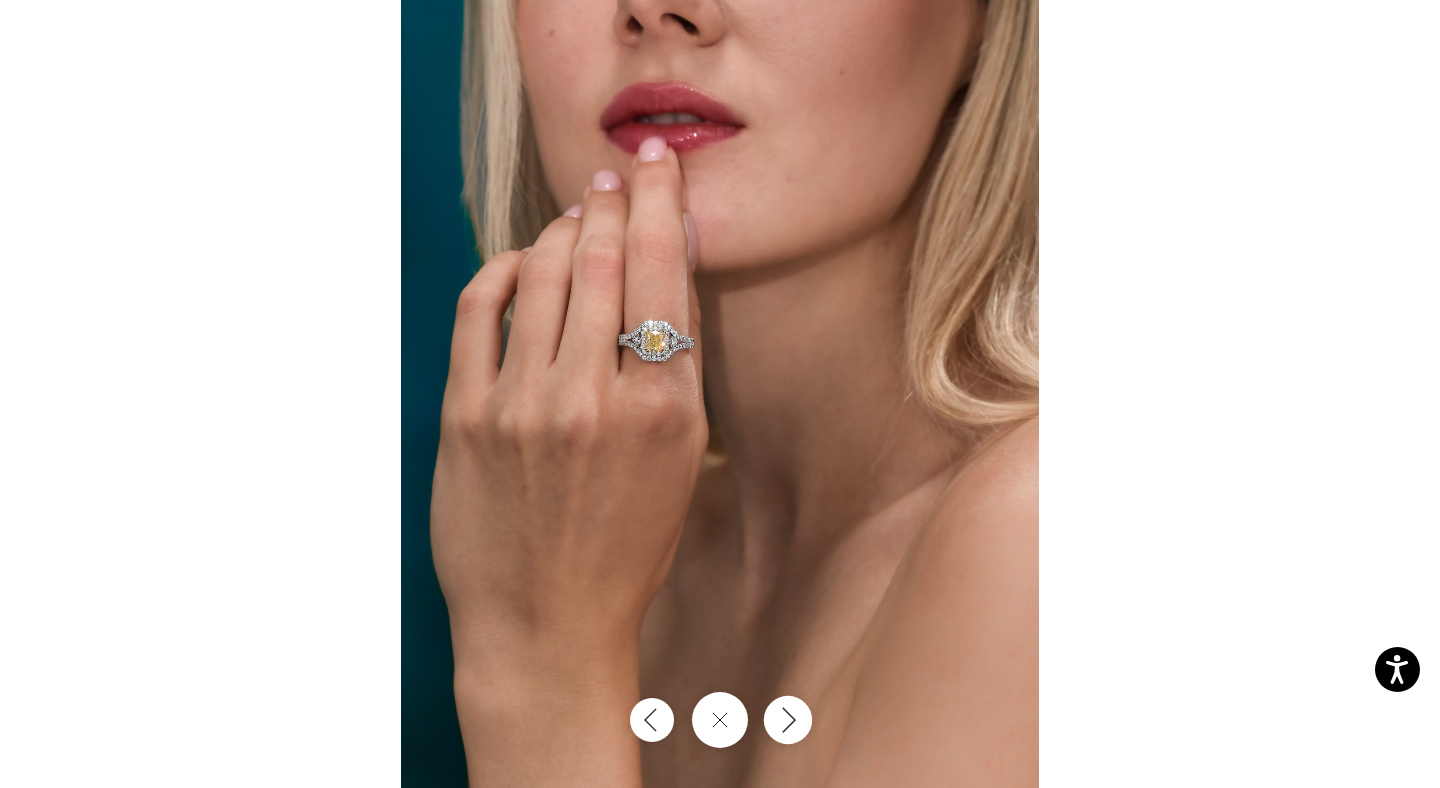 click 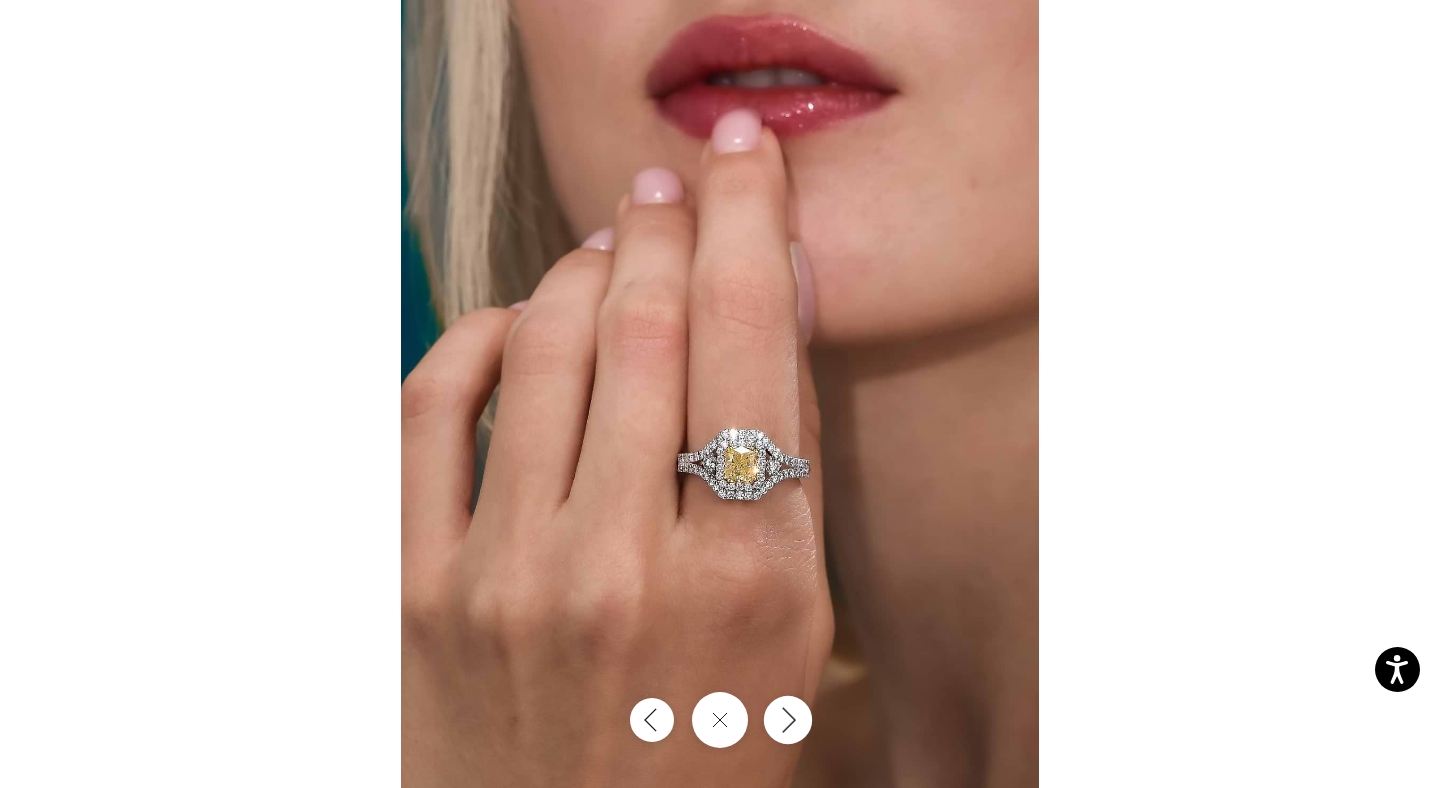 click 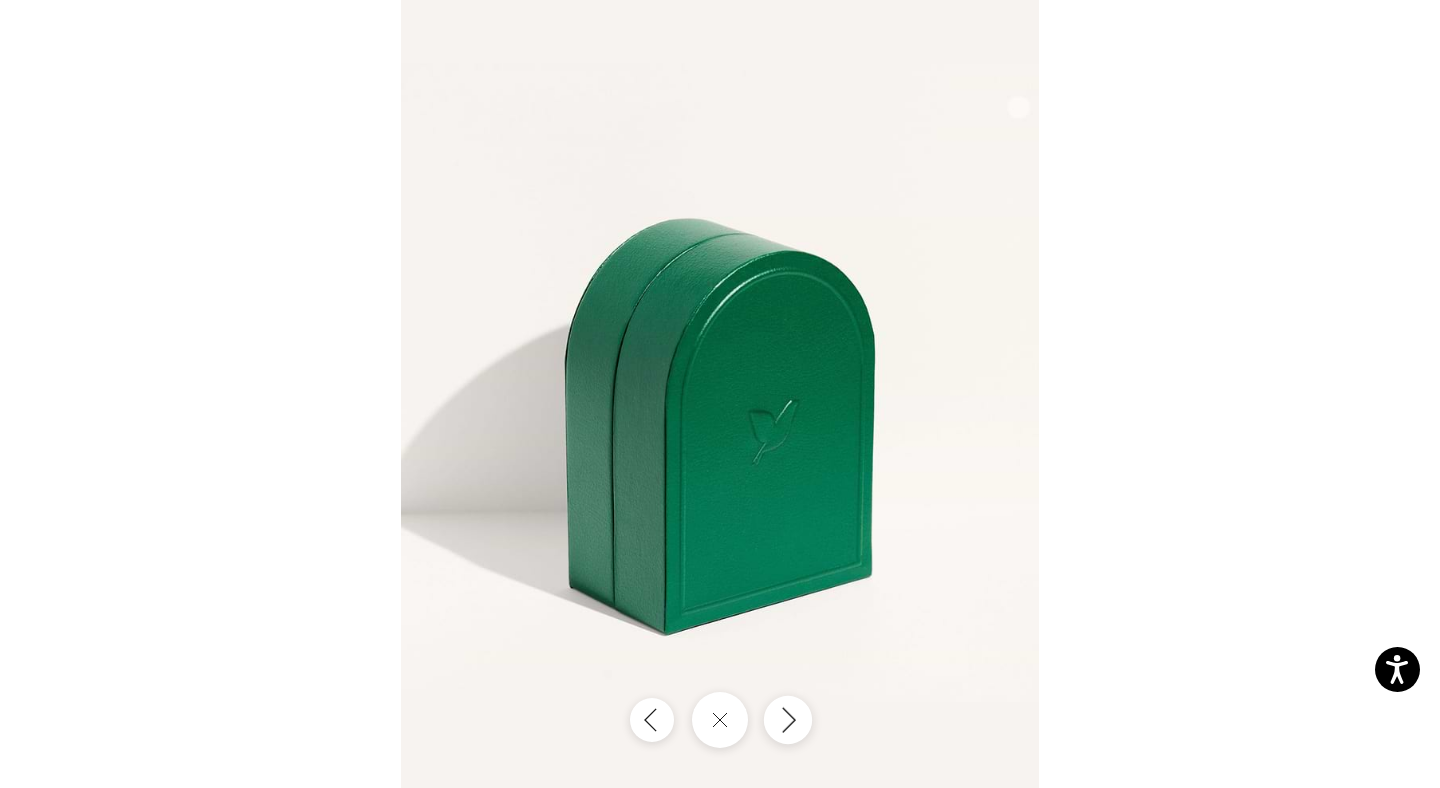 click 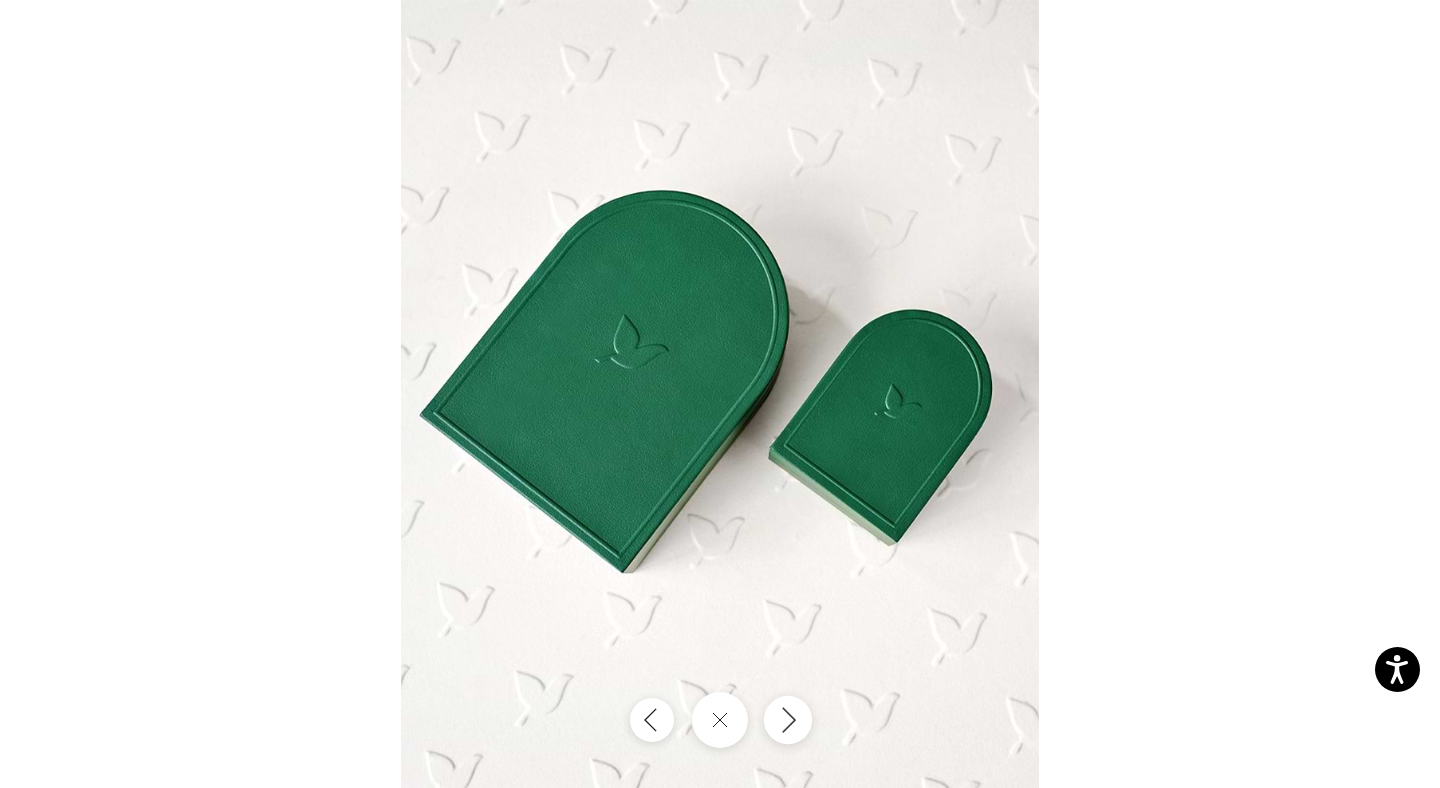 click 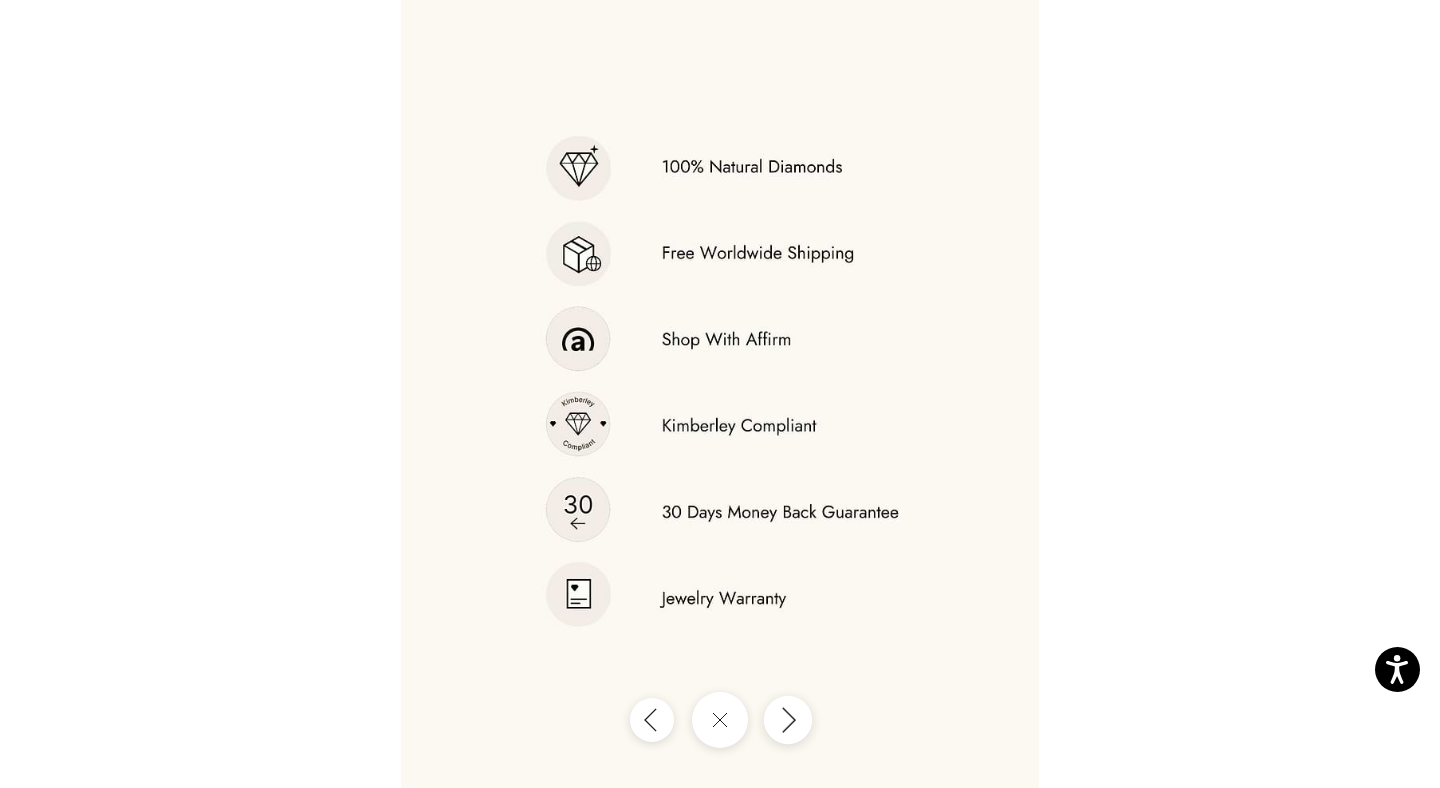 click 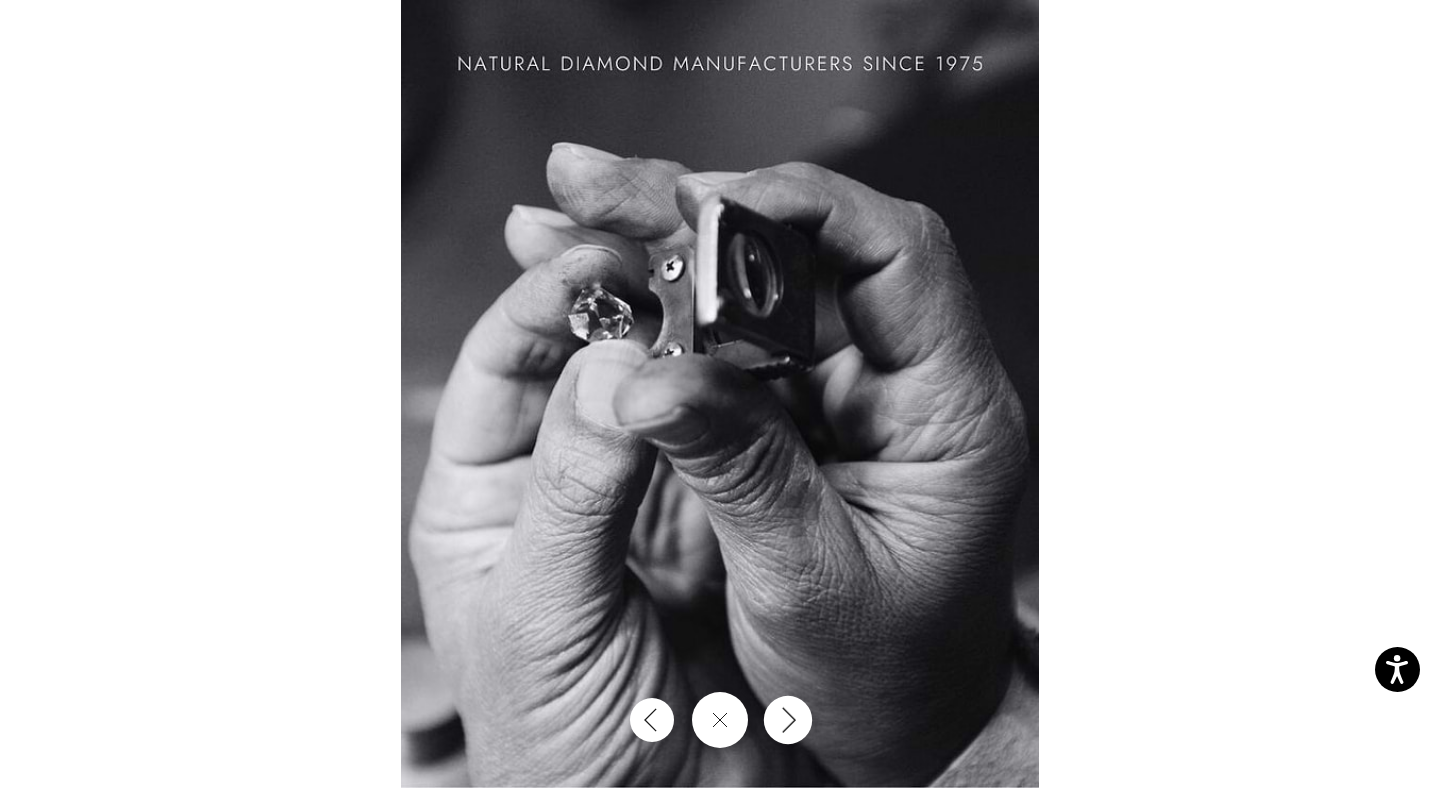 click 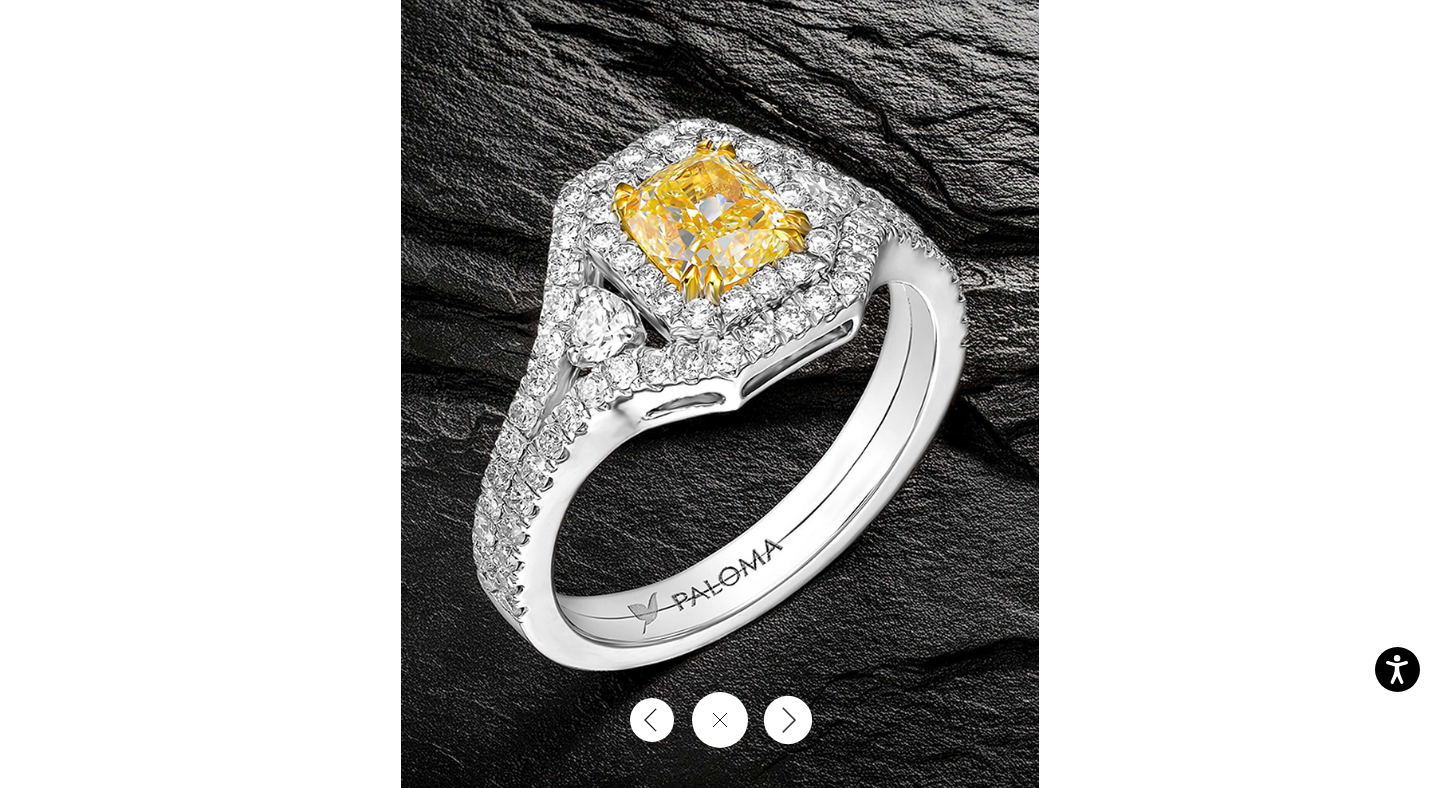 click 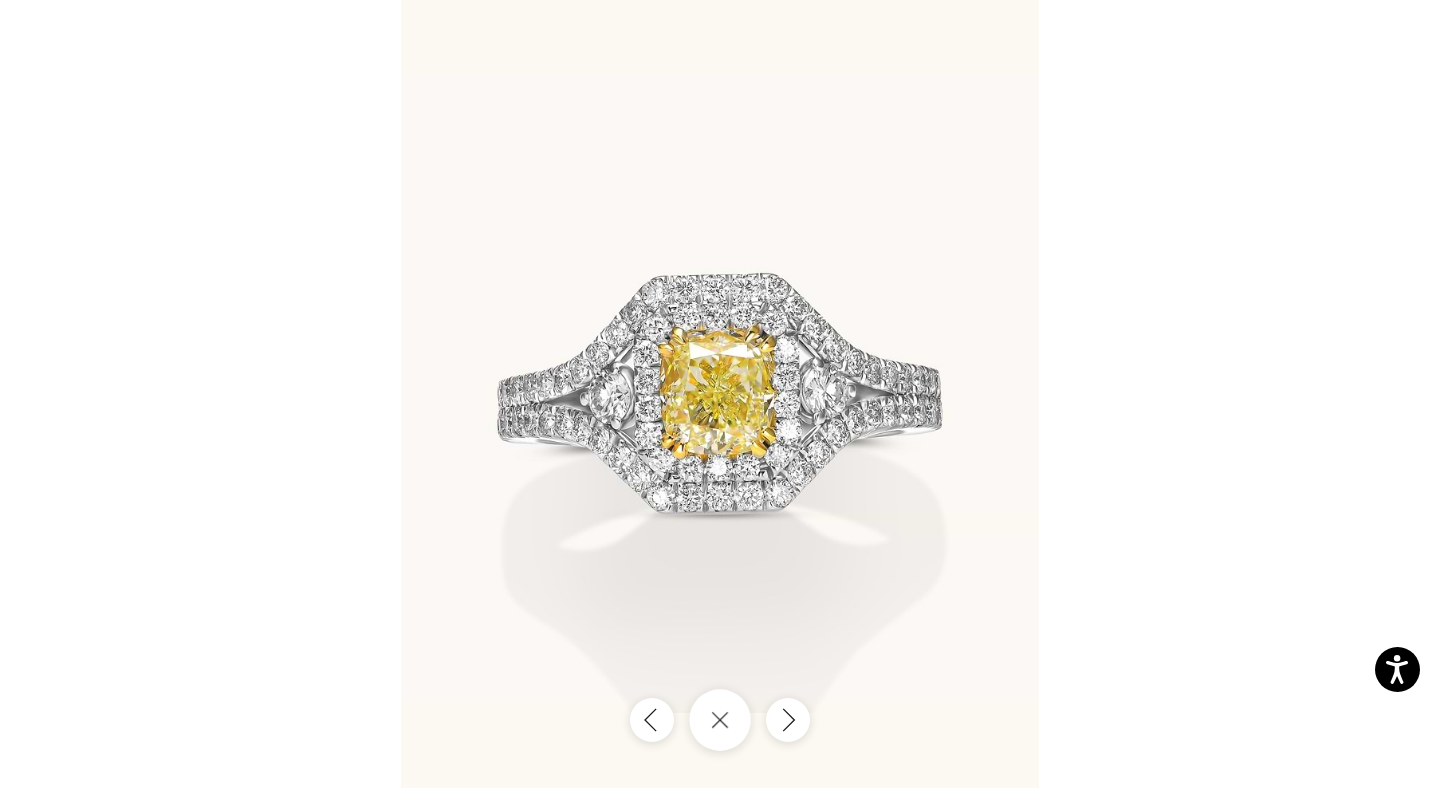 click 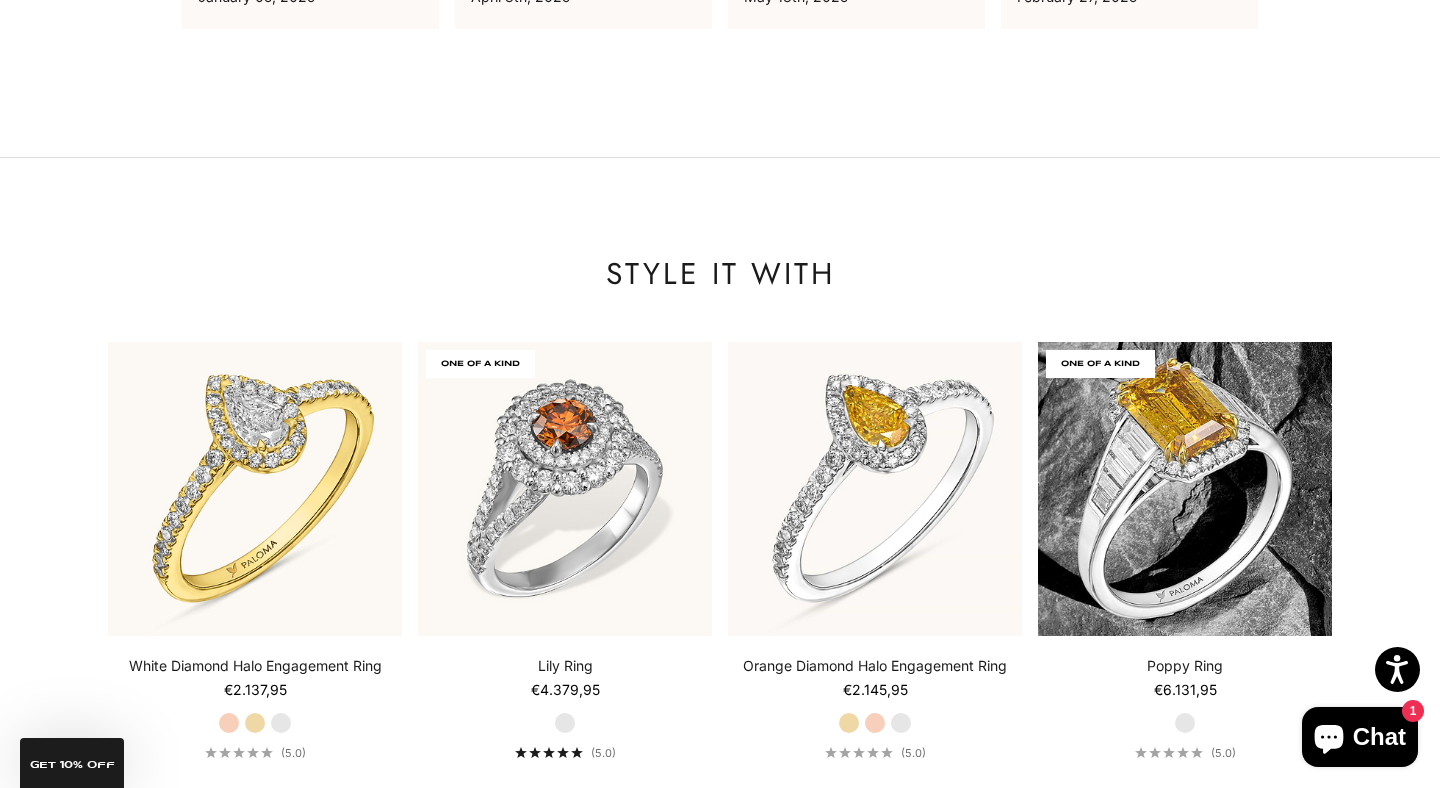 scroll, scrollTop: 2054, scrollLeft: 0, axis: vertical 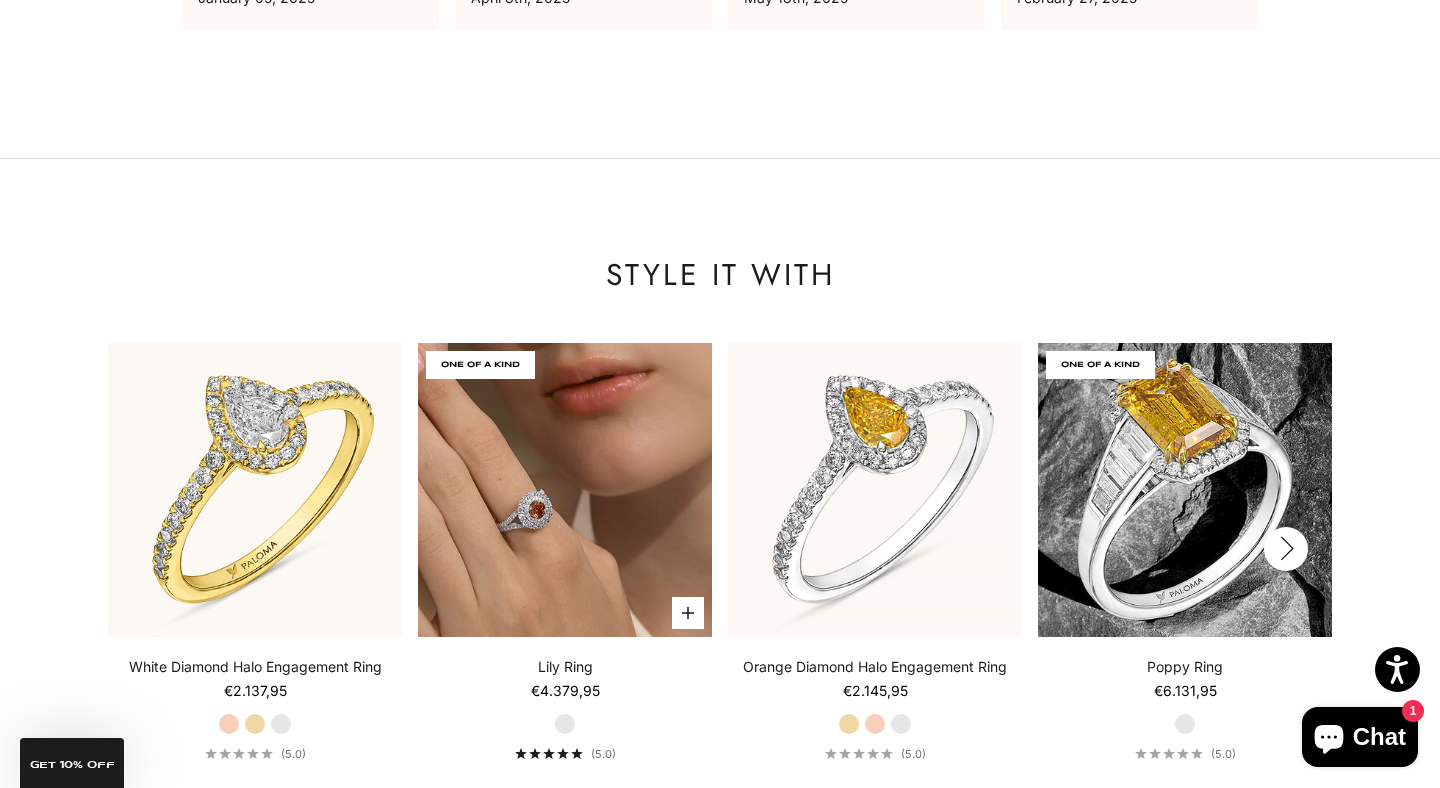 click at bounding box center [565, 490] 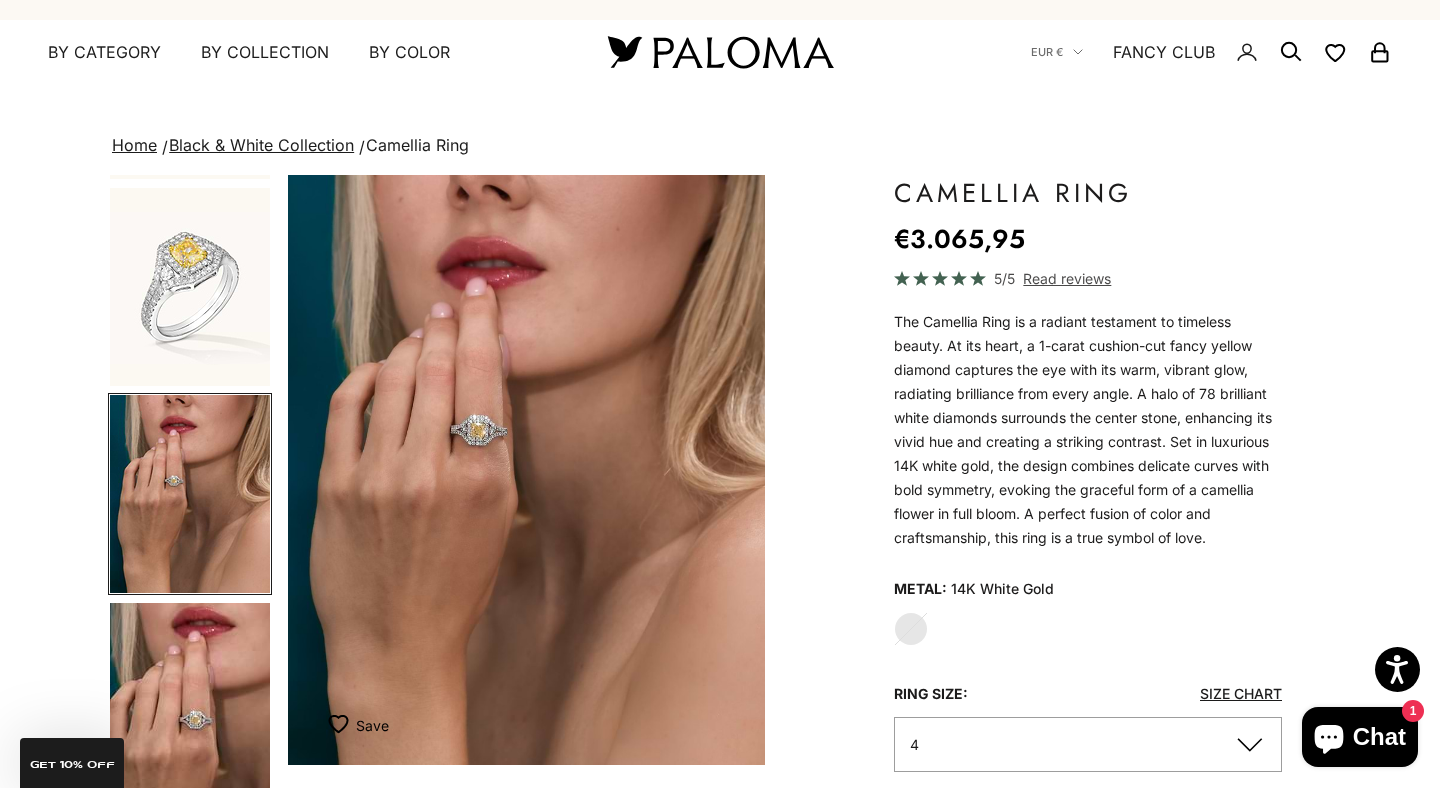 scroll, scrollTop: 0, scrollLeft: 0, axis: both 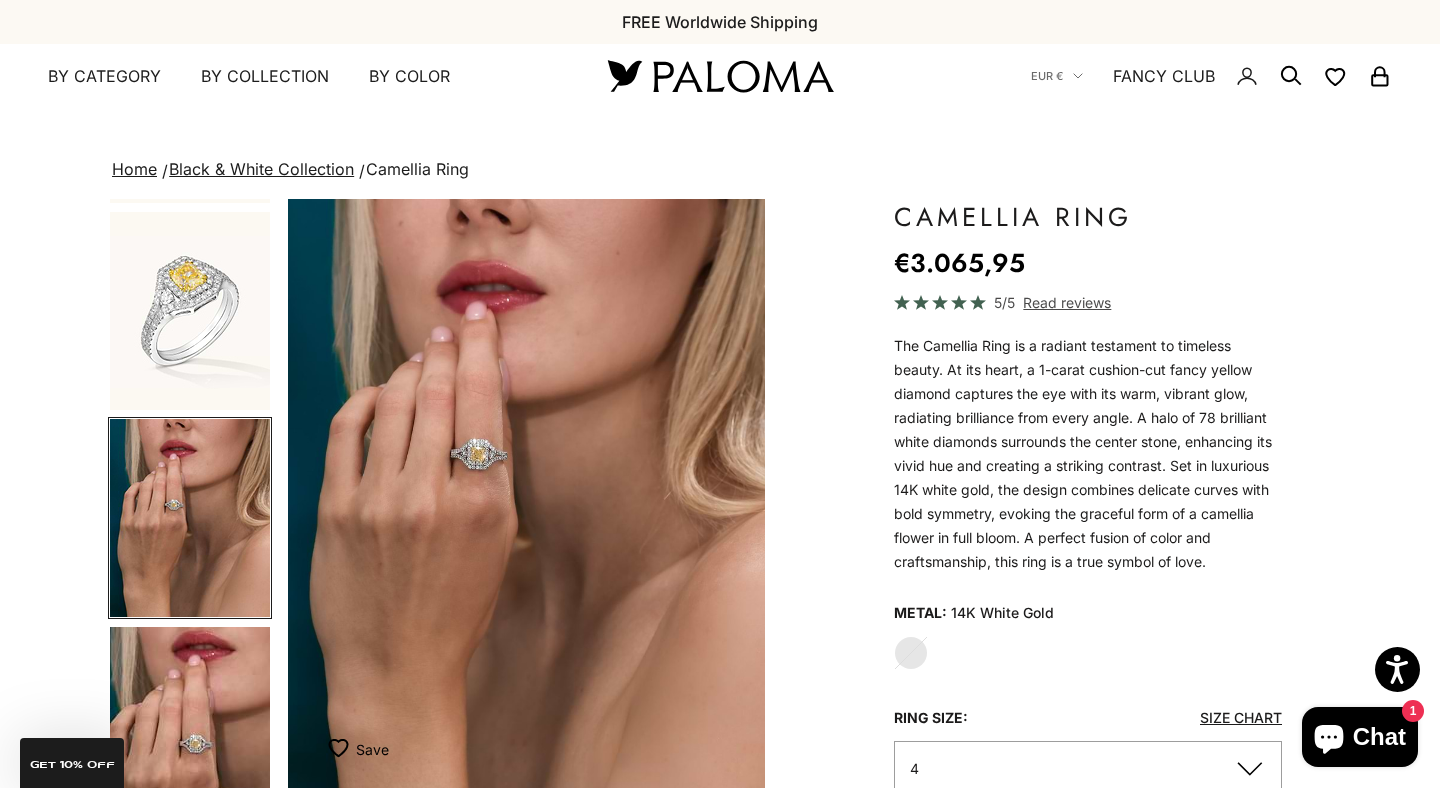 click at bounding box center (190, 311) 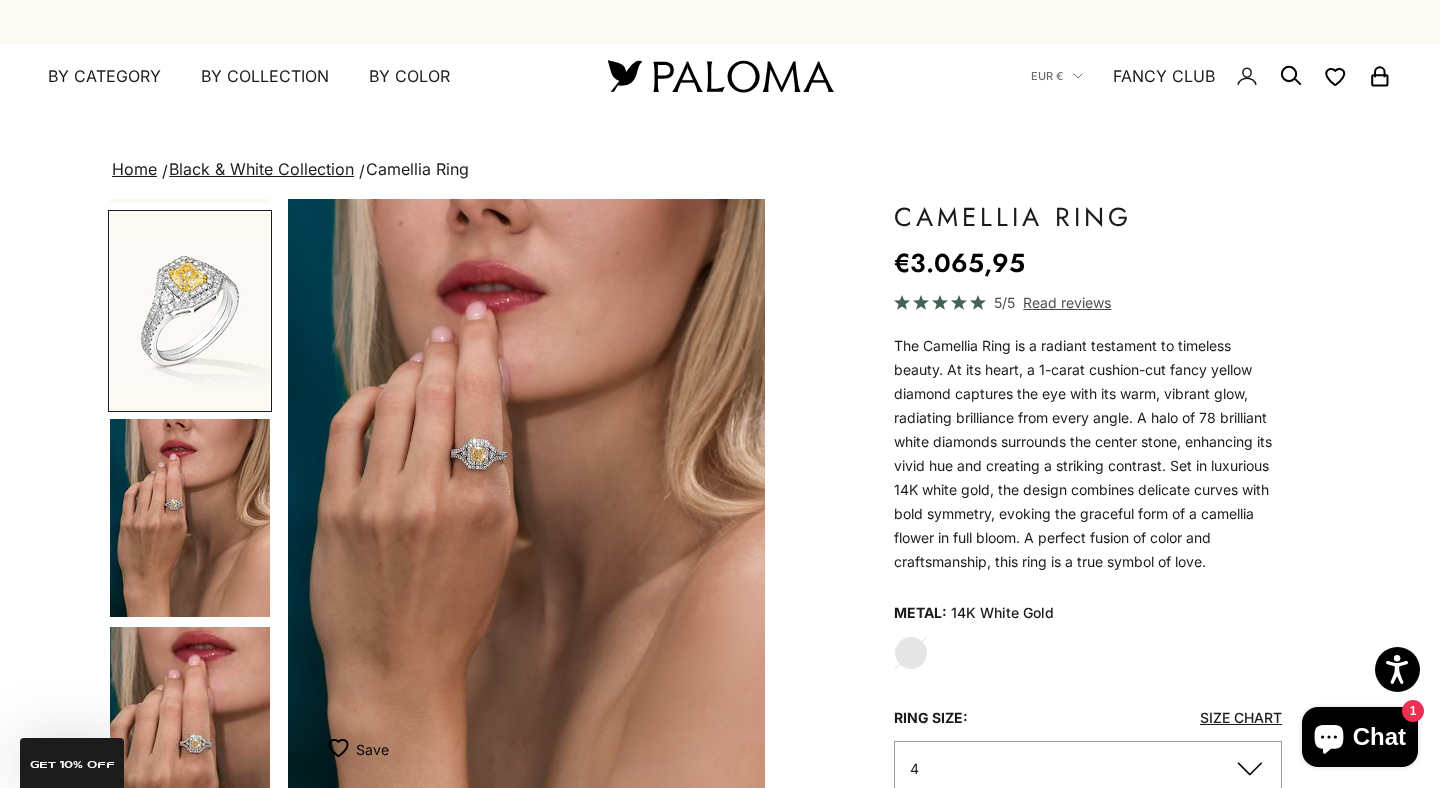 scroll, scrollTop: 0, scrollLeft: 1332, axis: horizontal 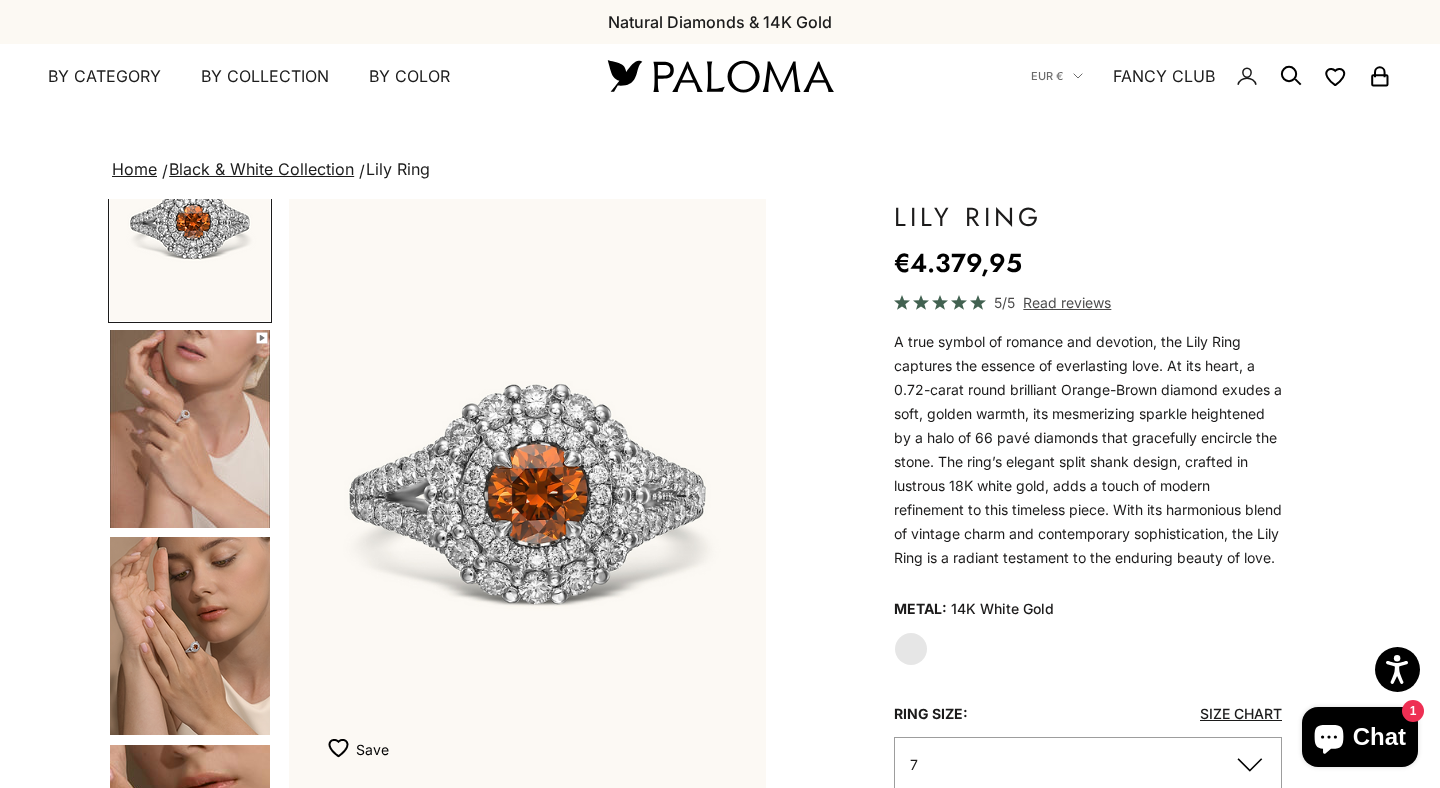 click at bounding box center [190, 429] 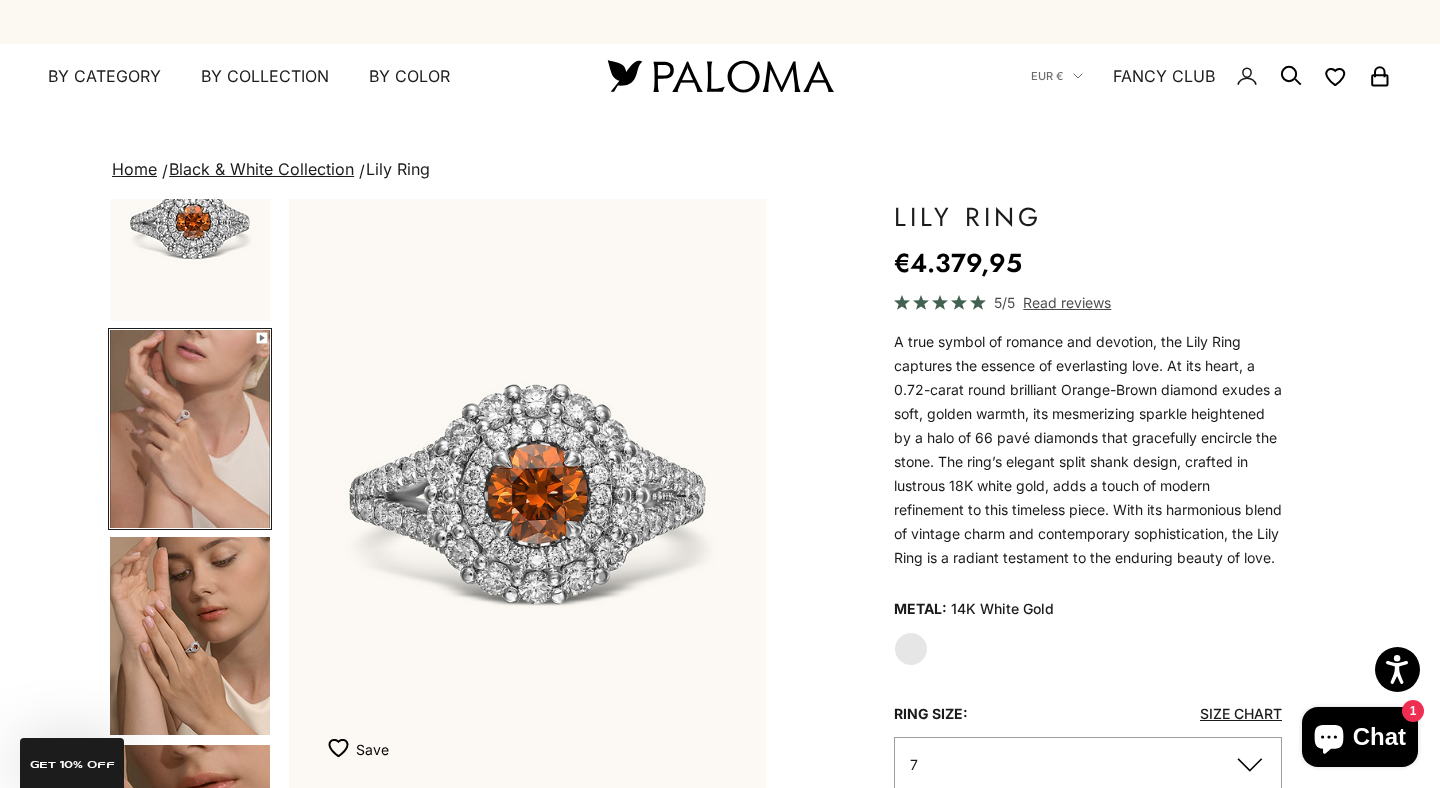 scroll, scrollTop: 0, scrollLeft: 703, axis: horizontal 